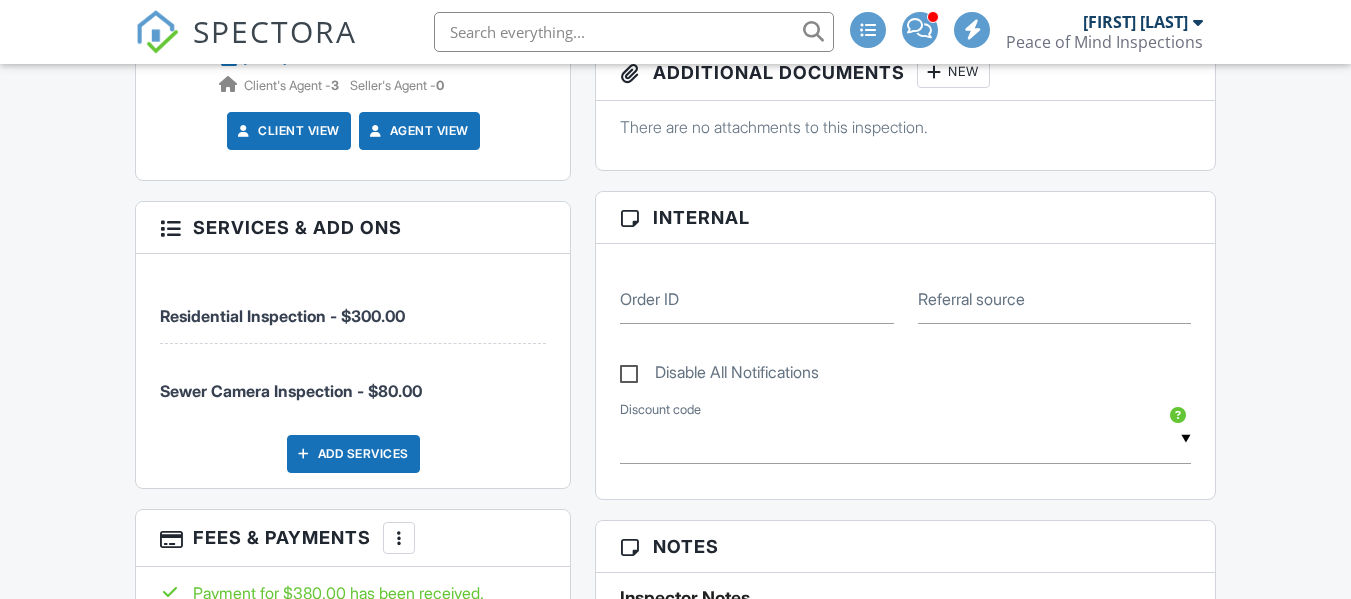 scroll, scrollTop: 1164, scrollLeft: 0, axis: vertical 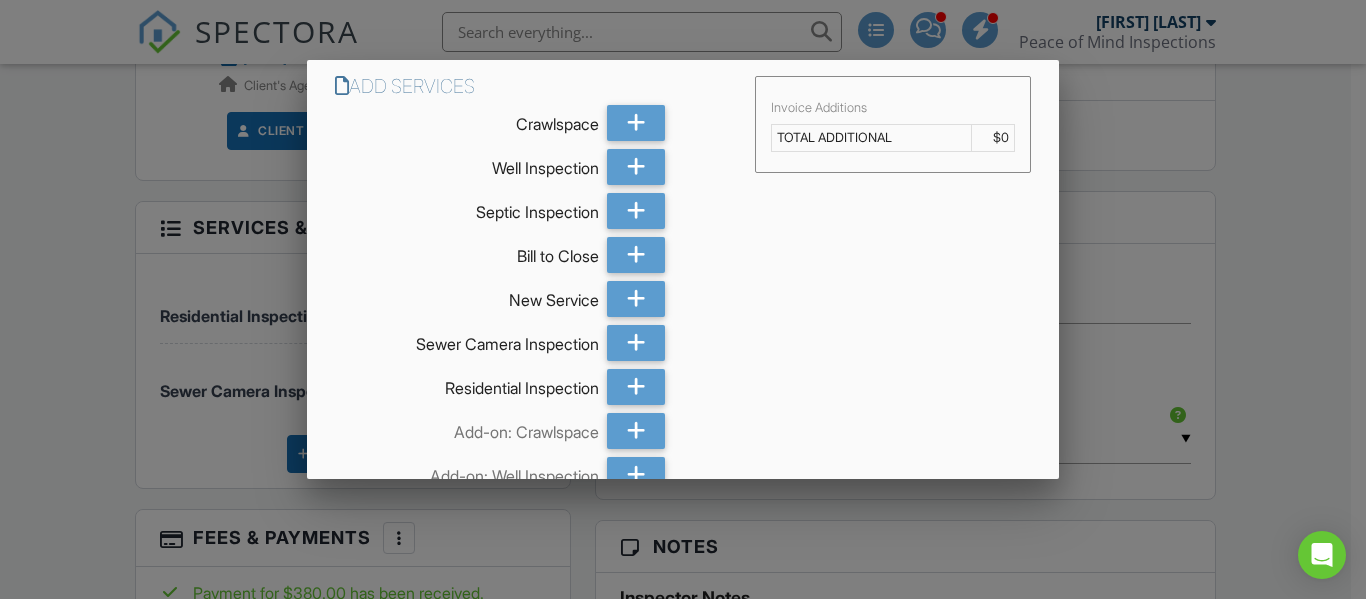 click at bounding box center [683, 274] 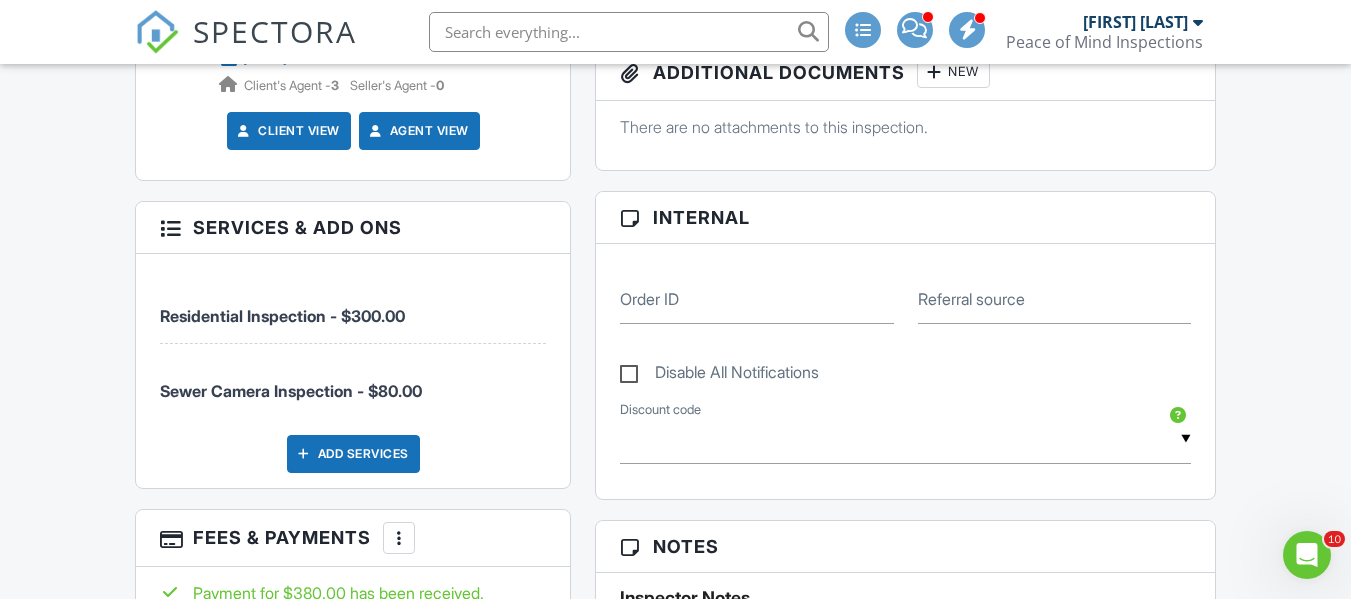 scroll, scrollTop: 0, scrollLeft: 0, axis: both 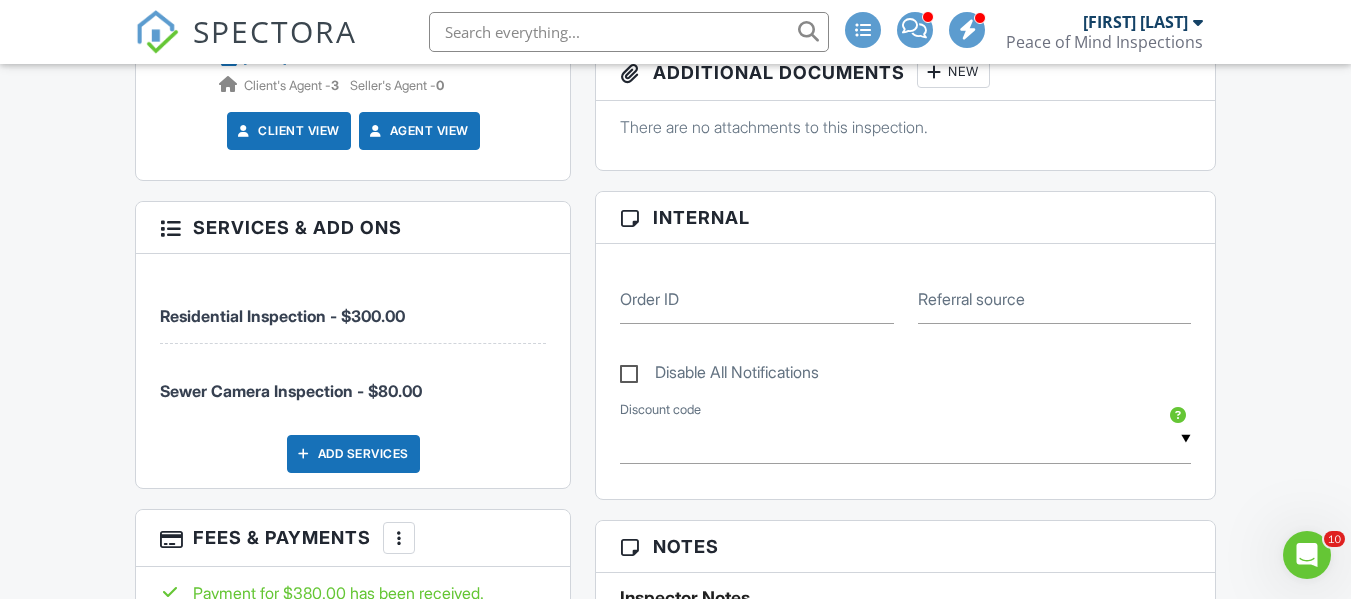 click on "SPECTORA" at bounding box center (275, 31) 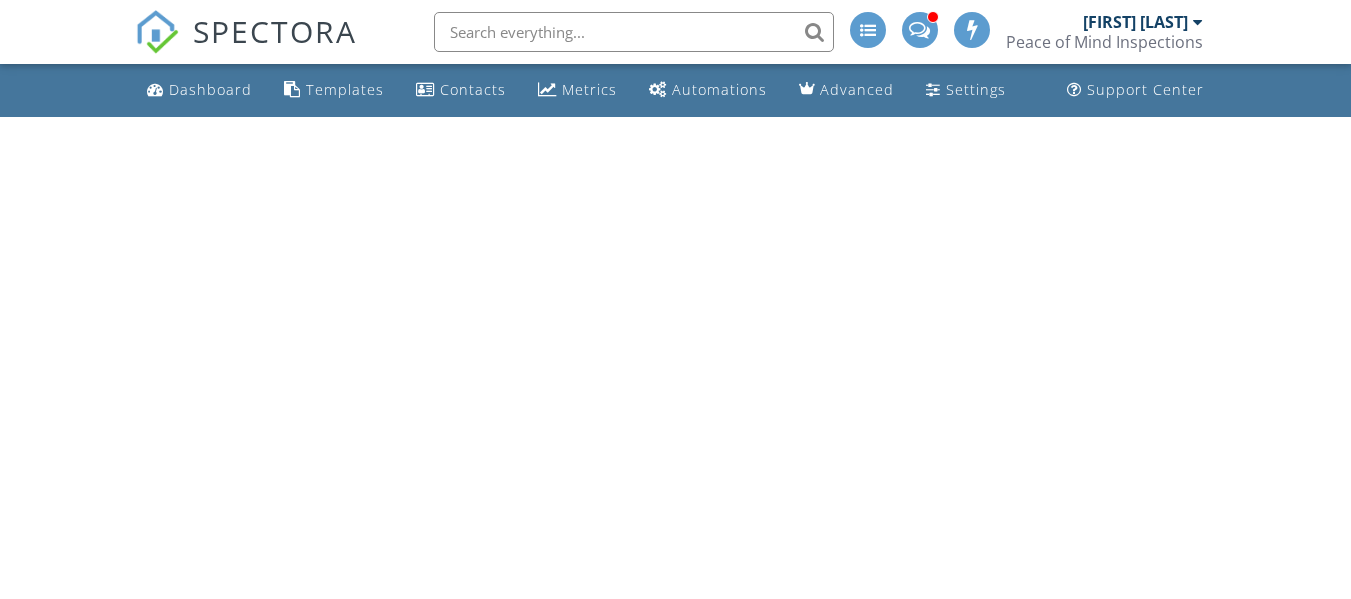 scroll, scrollTop: 0, scrollLeft: 0, axis: both 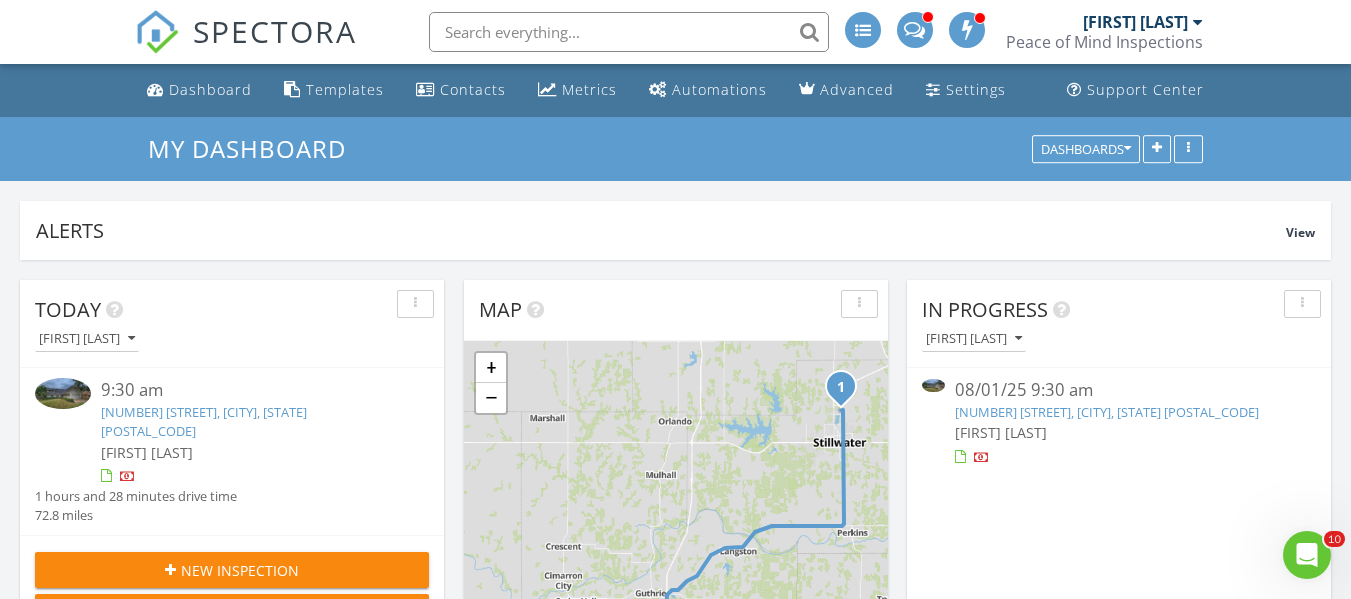 click on "[NUMBER] [STREET], [CITY], [STATE] [POSTAL_CODE]" at bounding box center (1107, 412) 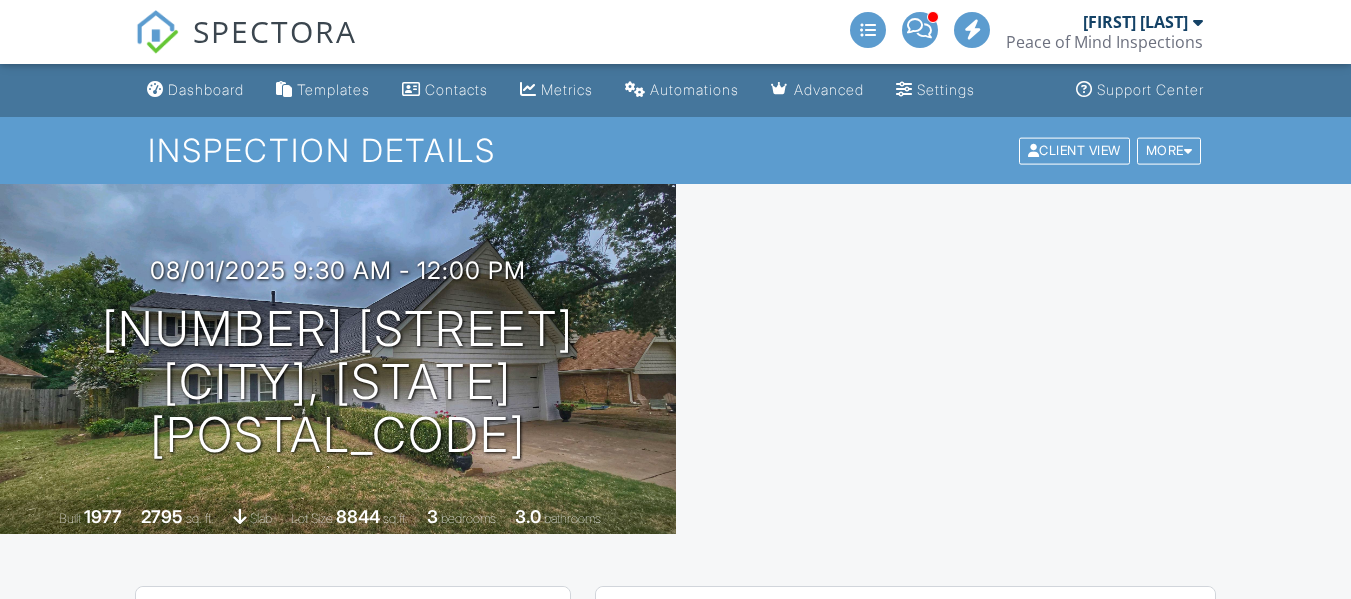 scroll, scrollTop: 0, scrollLeft: 0, axis: both 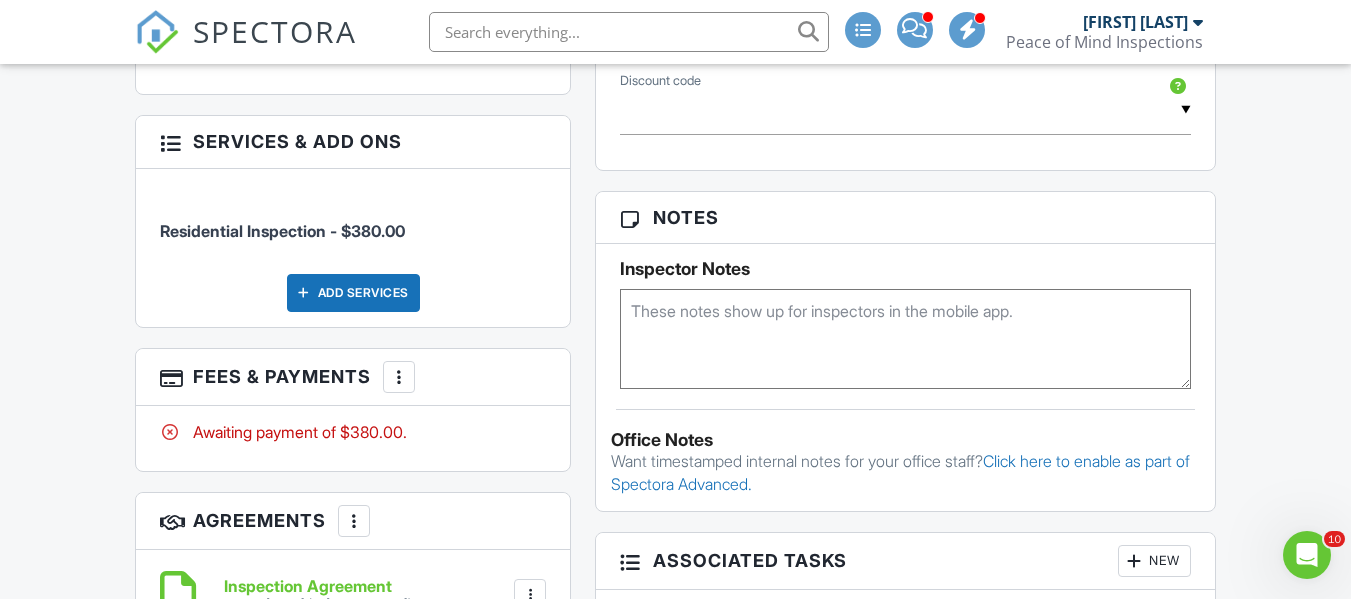 click on "Add Services" at bounding box center (353, 293) 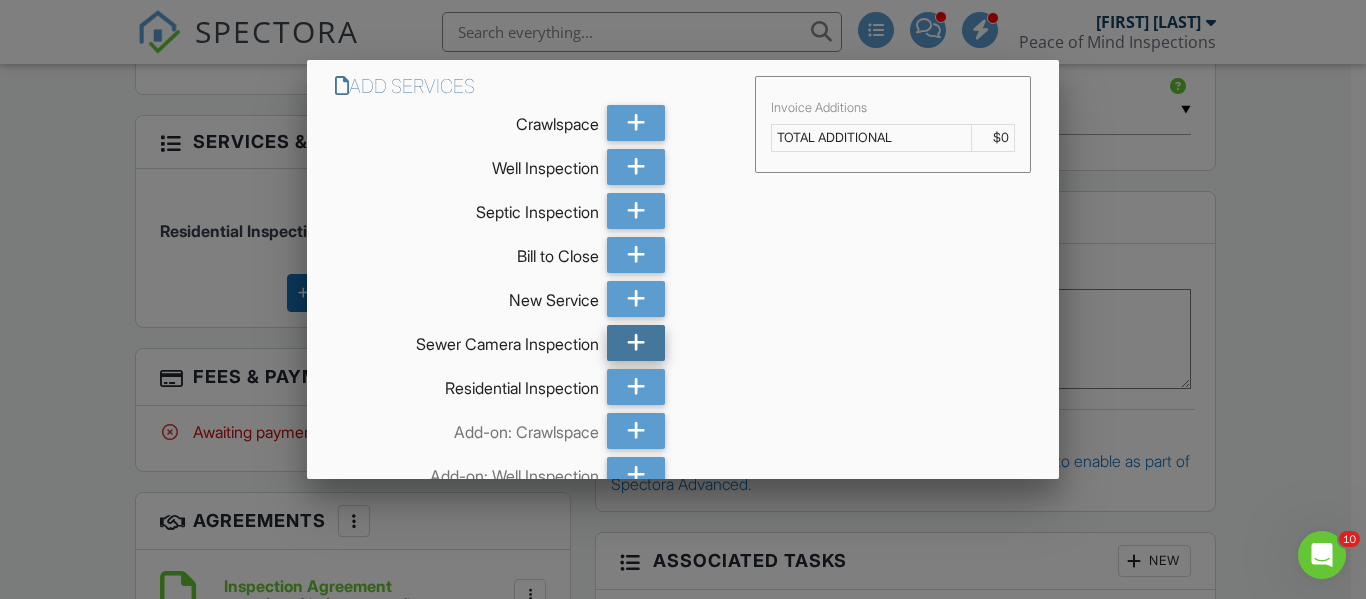click at bounding box center [636, 343] 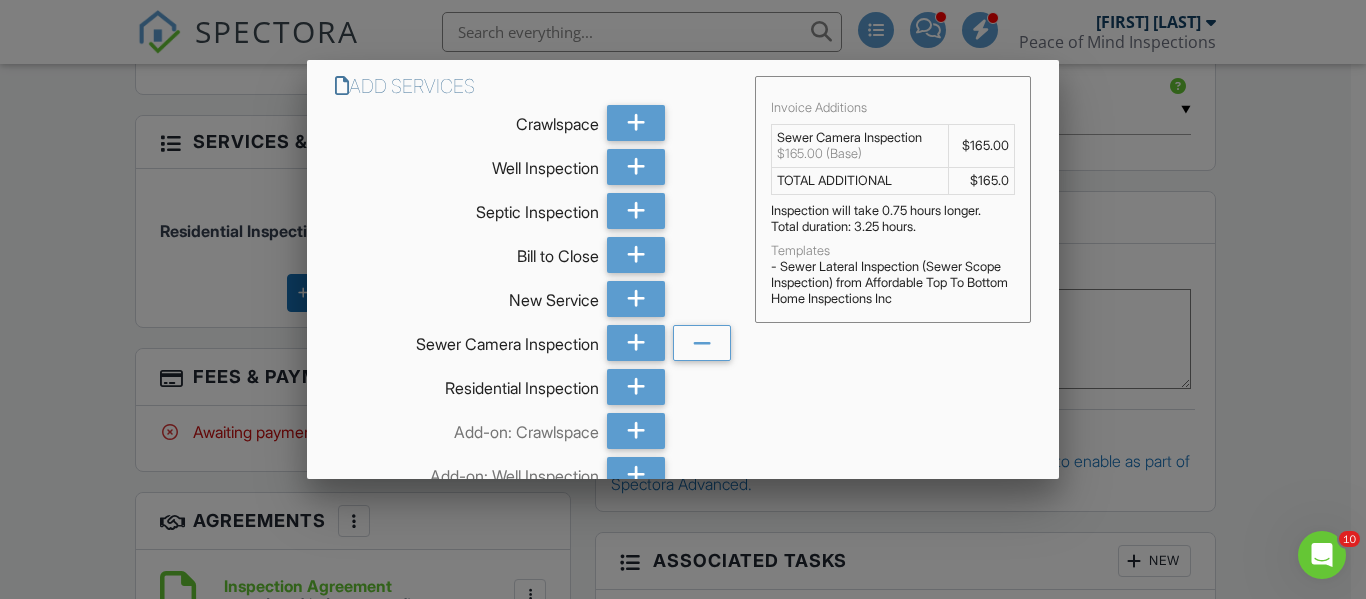 scroll, scrollTop: 157, scrollLeft: 0, axis: vertical 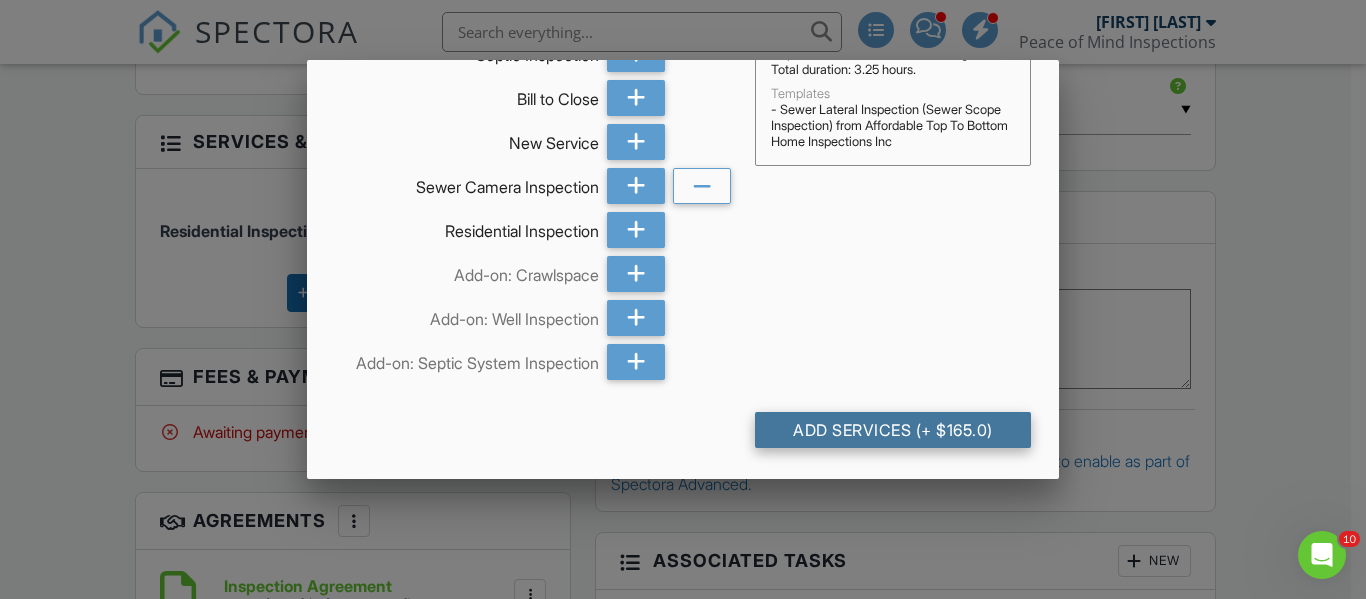 click on "Add Services
(+ $165.0)" at bounding box center (893, 430) 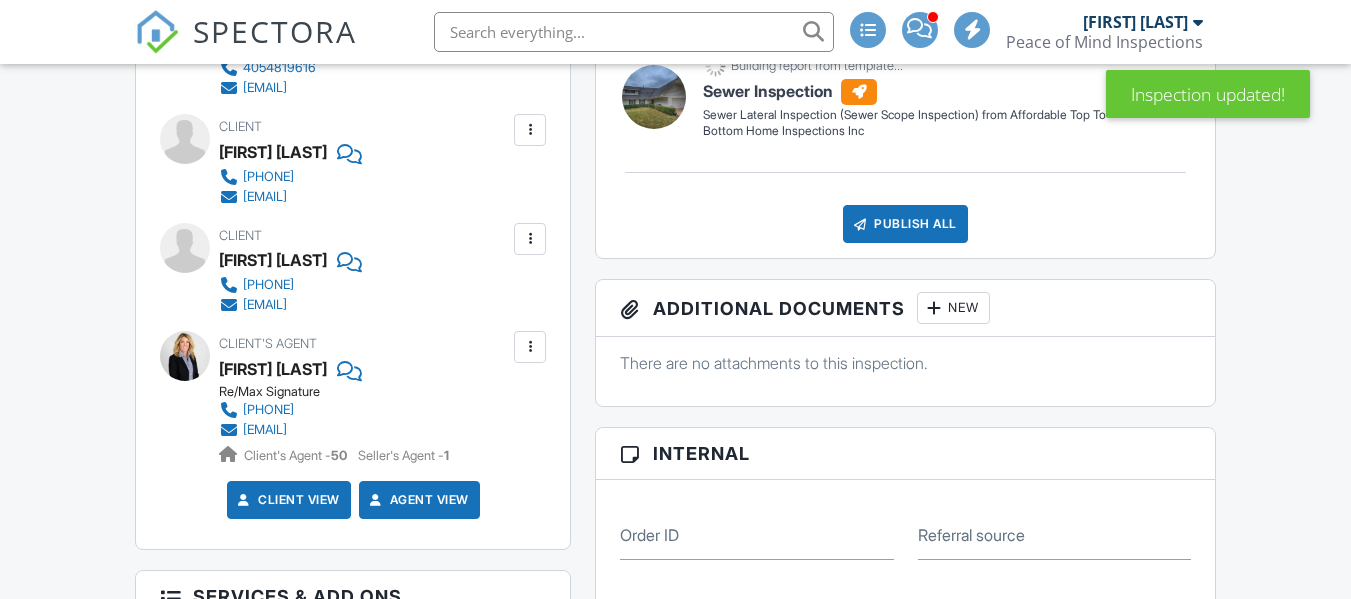 scroll, scrollTop: 1143, scrollLeft: 0, axis: vertical 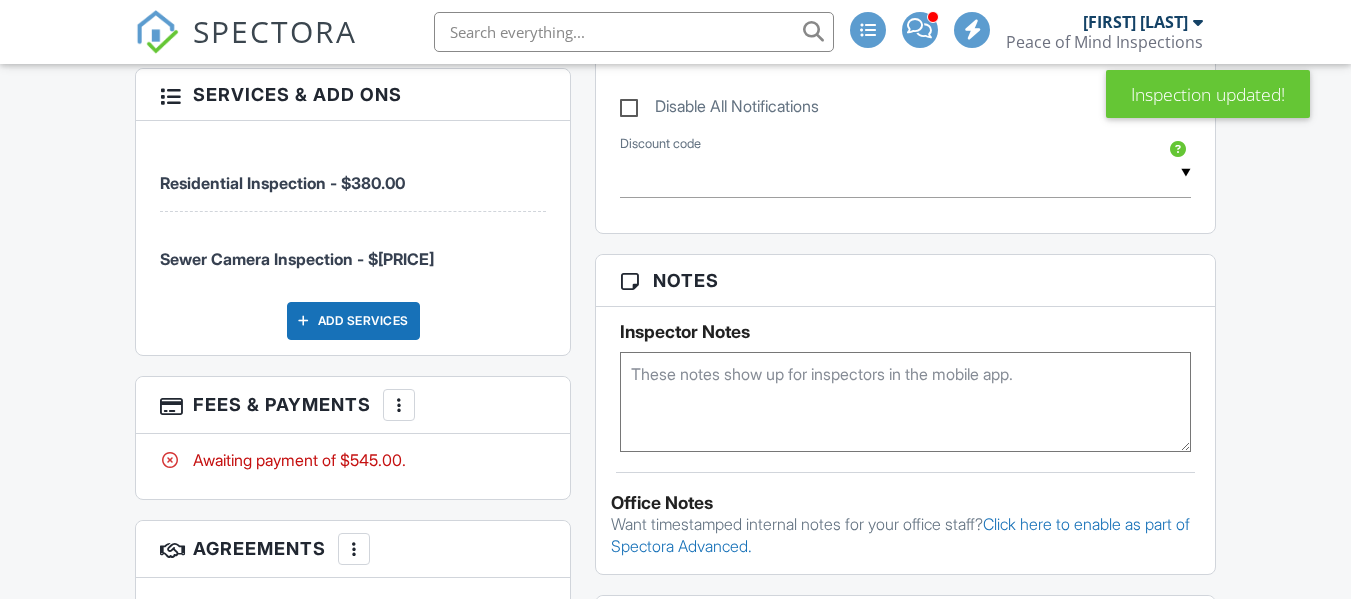click at bounding box center [399, 405] 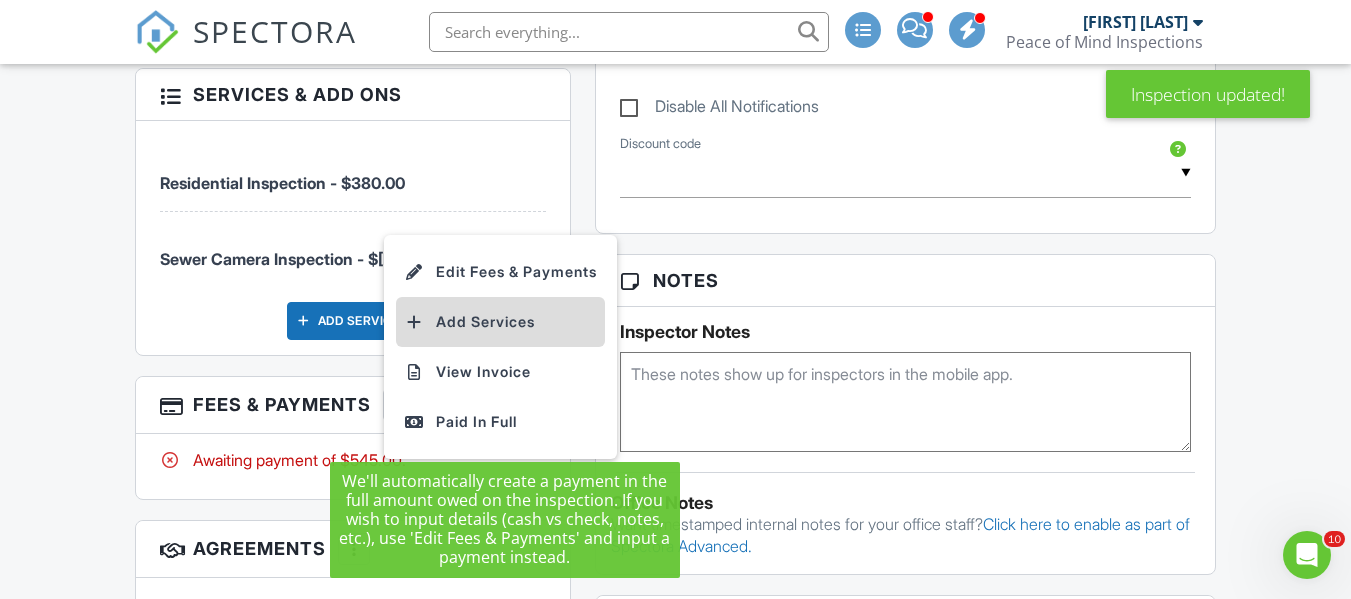 scroll, scrollTop: 0, scrollLeft: 0, axis: both 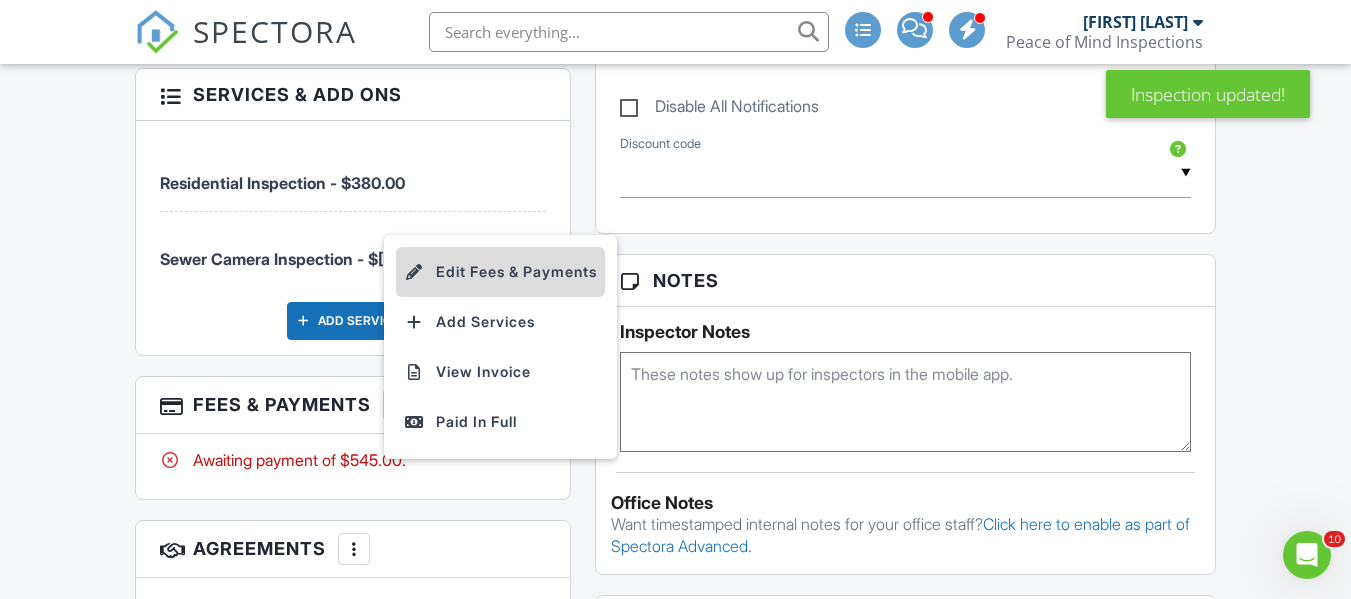 click on "Edit Fees & Payments" at bounding box center [500, 272] 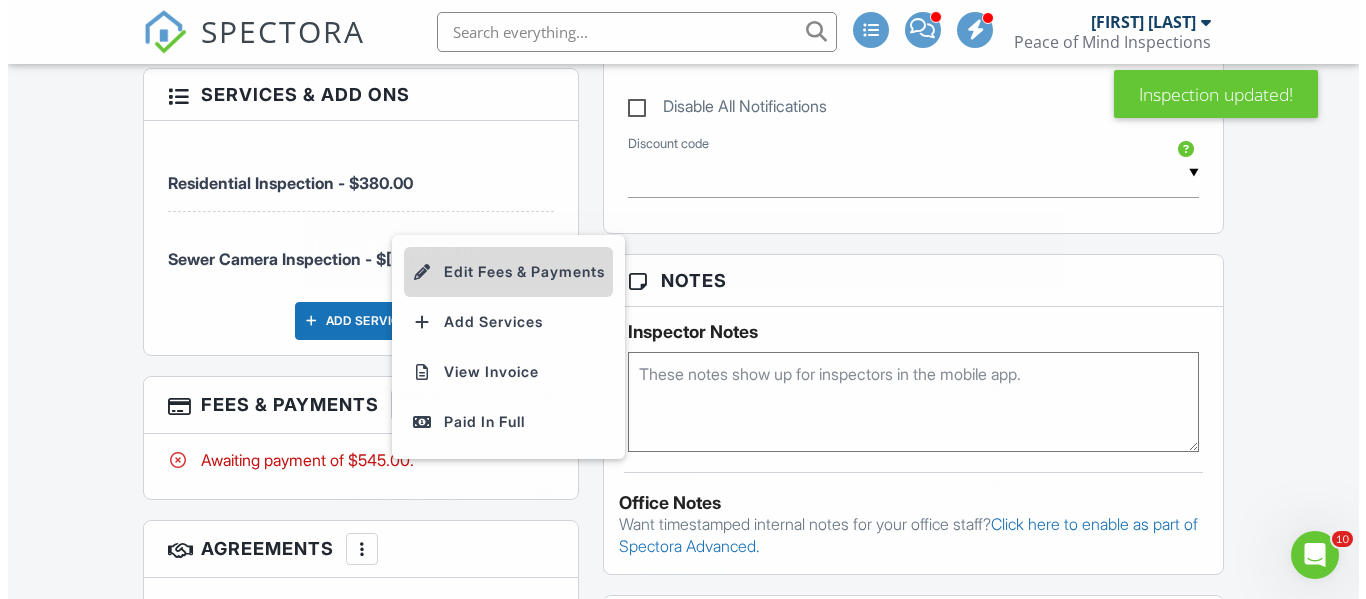 scroll, scrollTop: 1398, scrollLeft: 0, axis: vertical 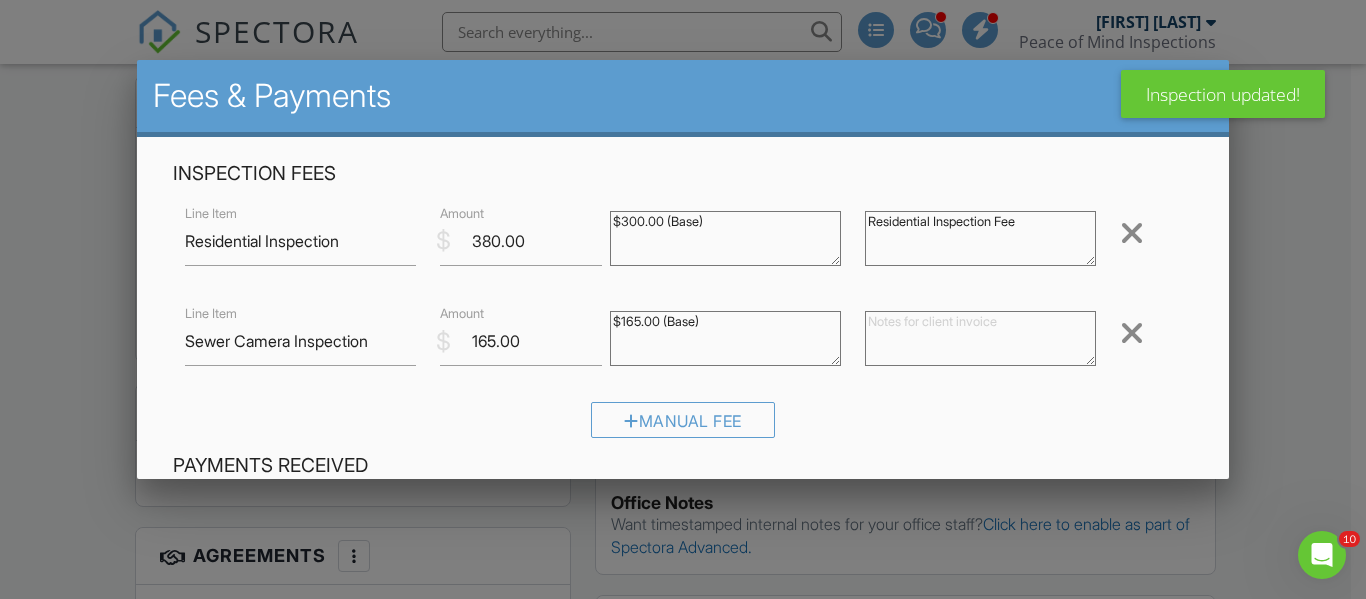click at bounding box center (980, 338) 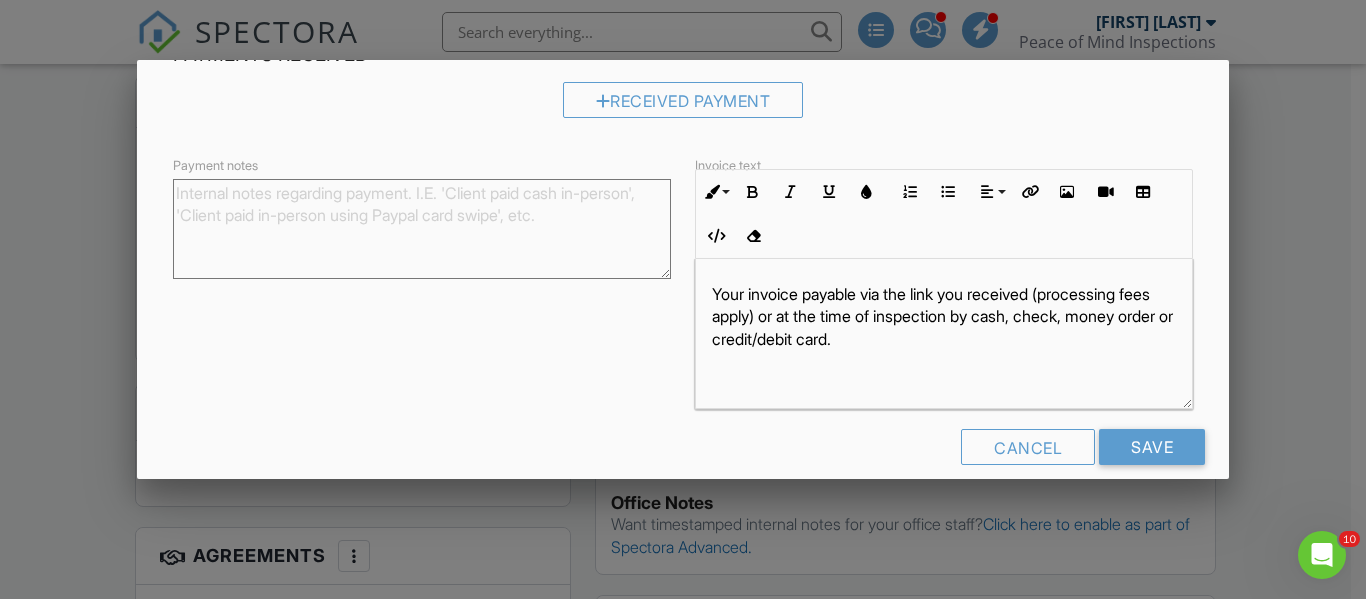 scroll, scrollTop: 436, scrollLeft: 0, axis: vertical 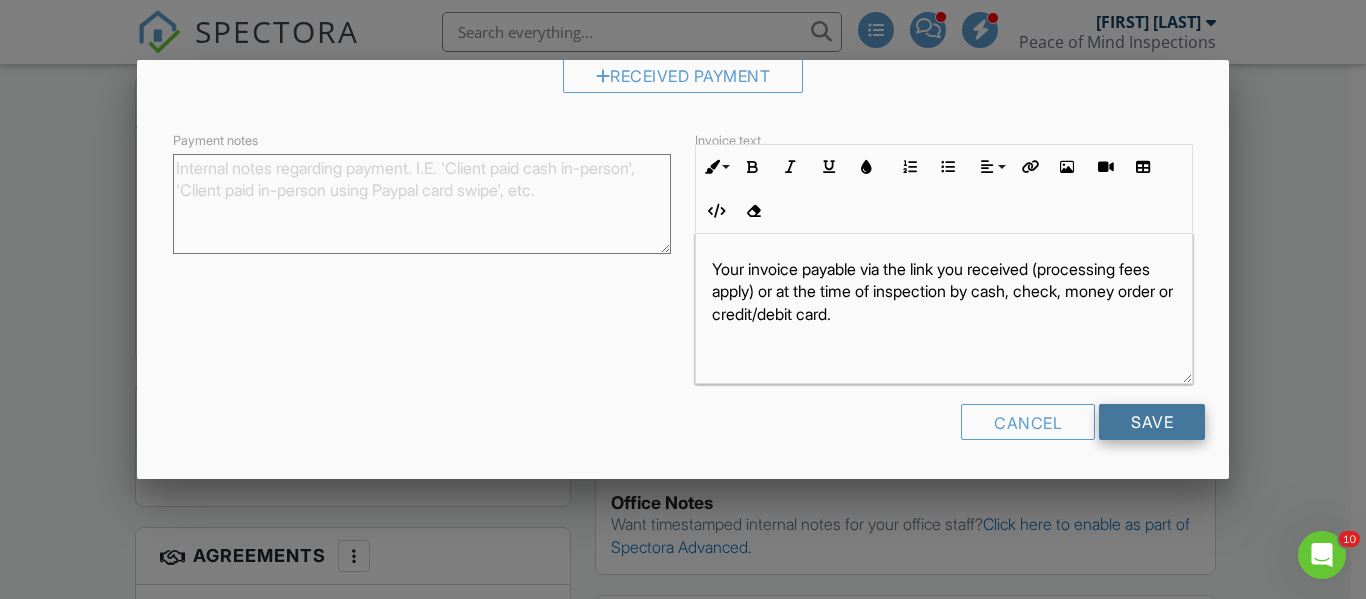 type on "Sewer Camera Inspection Fee" 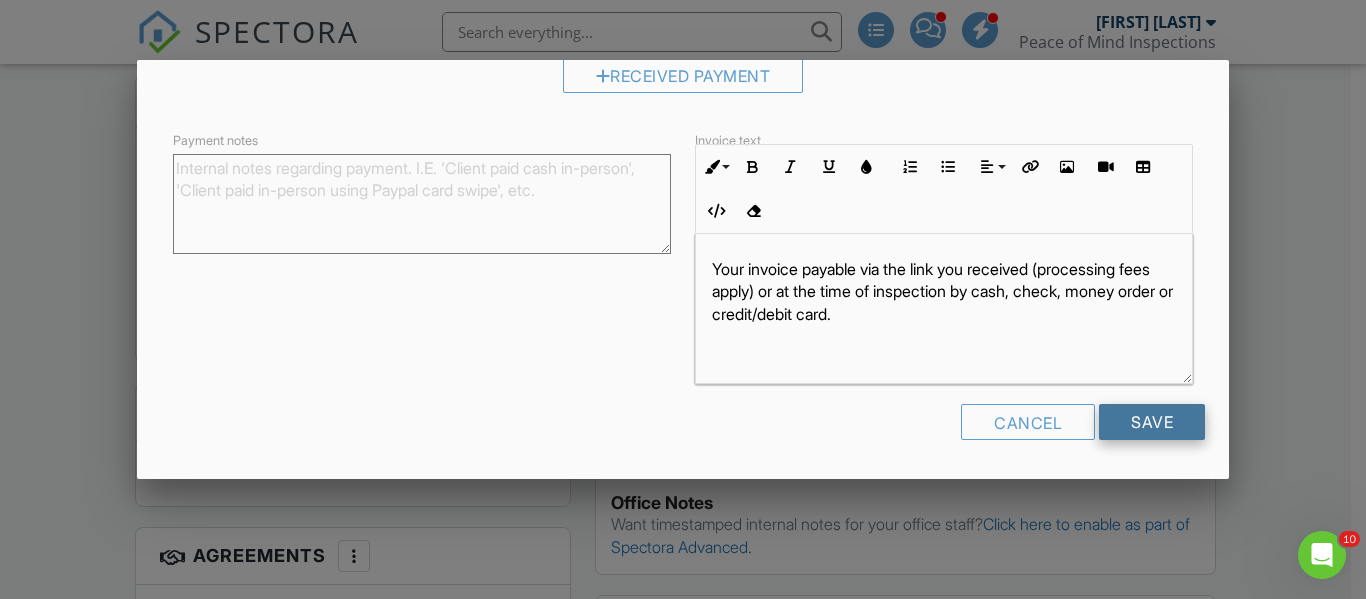 click on "Save" at bounding box center (1152, 422) 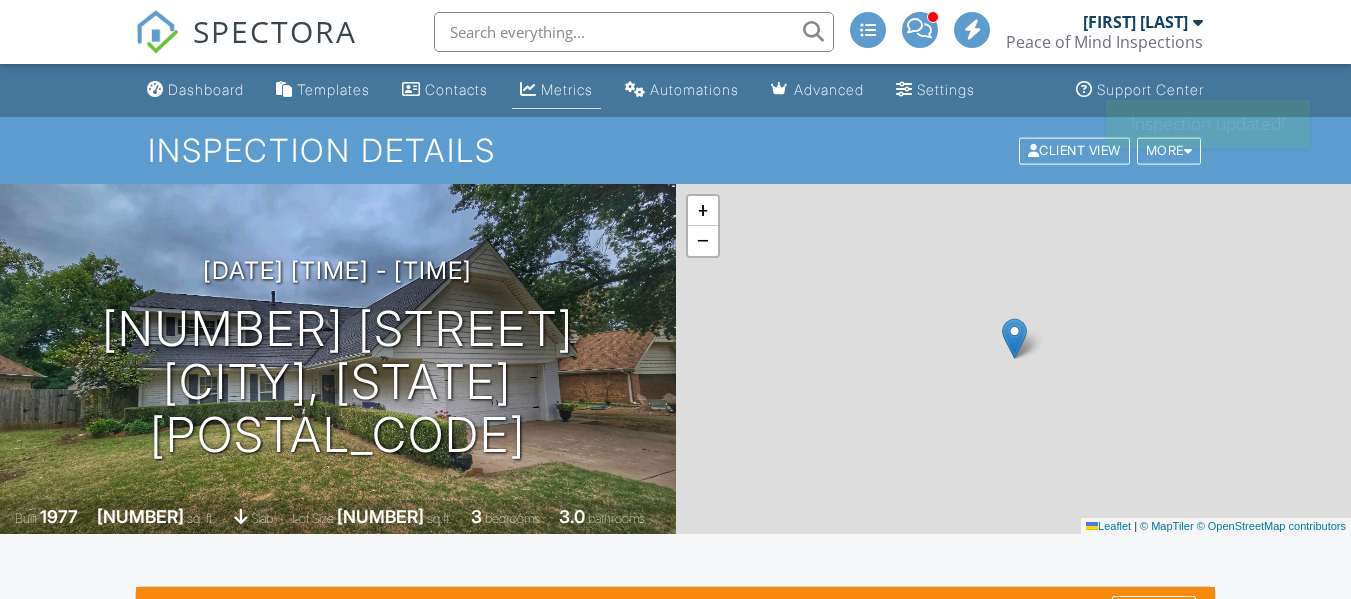 scroll, scrollTop: 0, scrollLeft: 0, axis: both 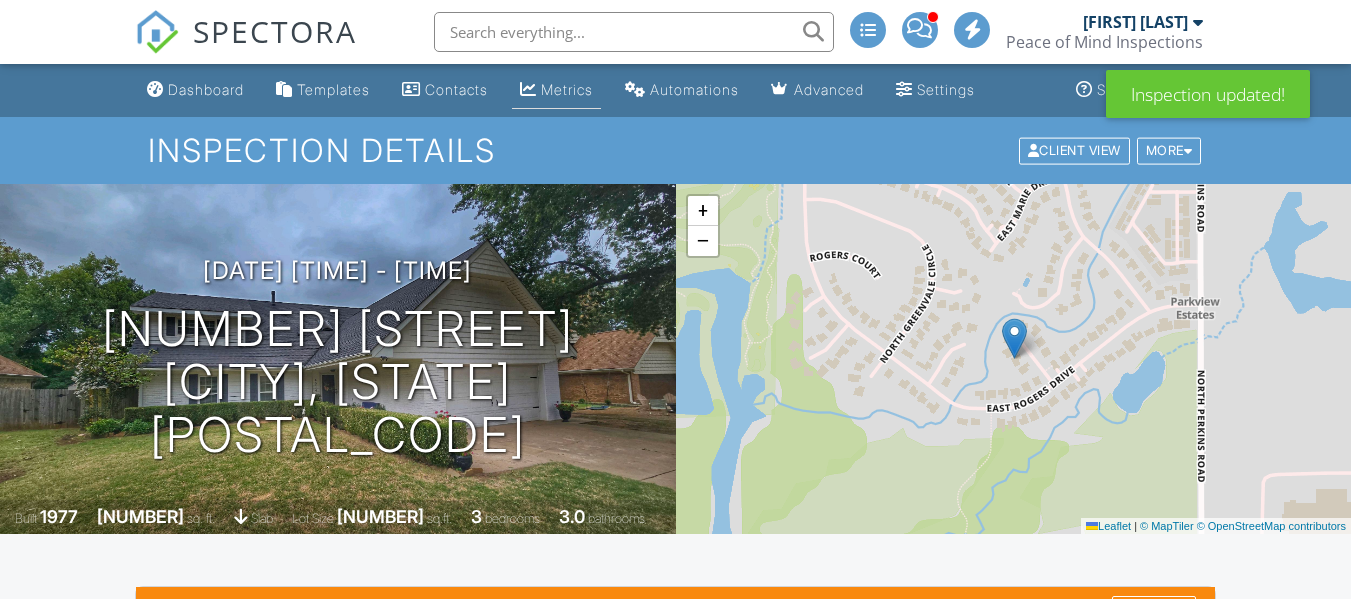 click on "Metrics" at bounding box center [567, 89] 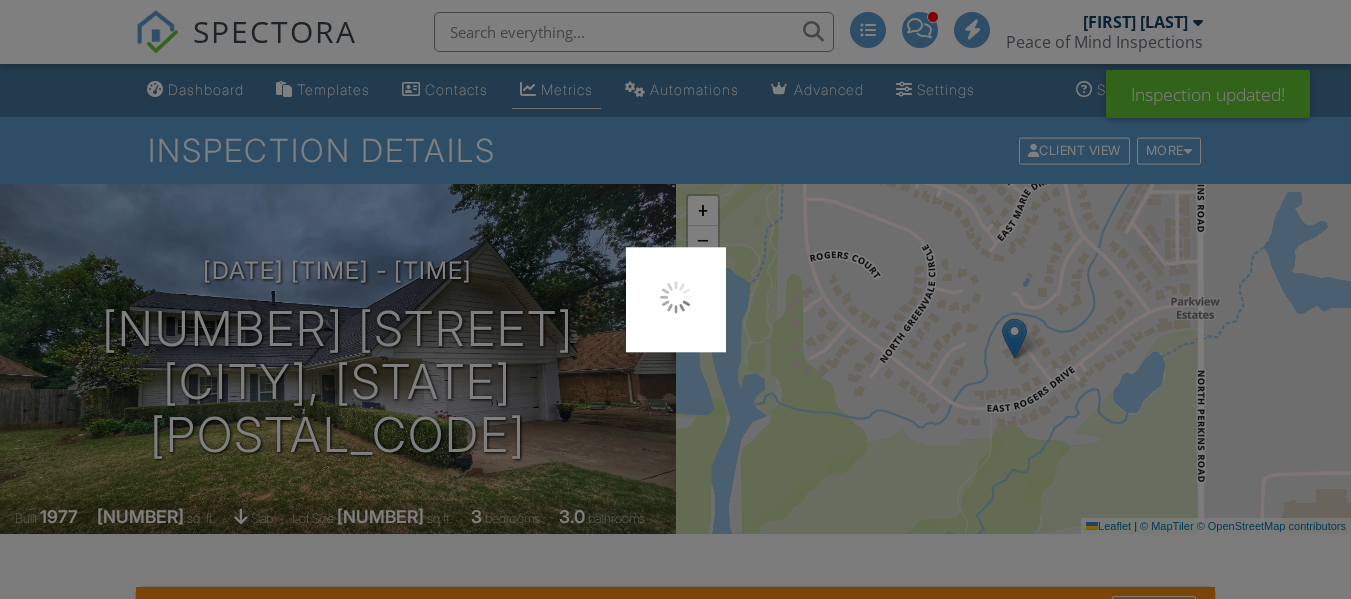 scroll, scrollTop: 0, scrollLeft: 0, axis: both 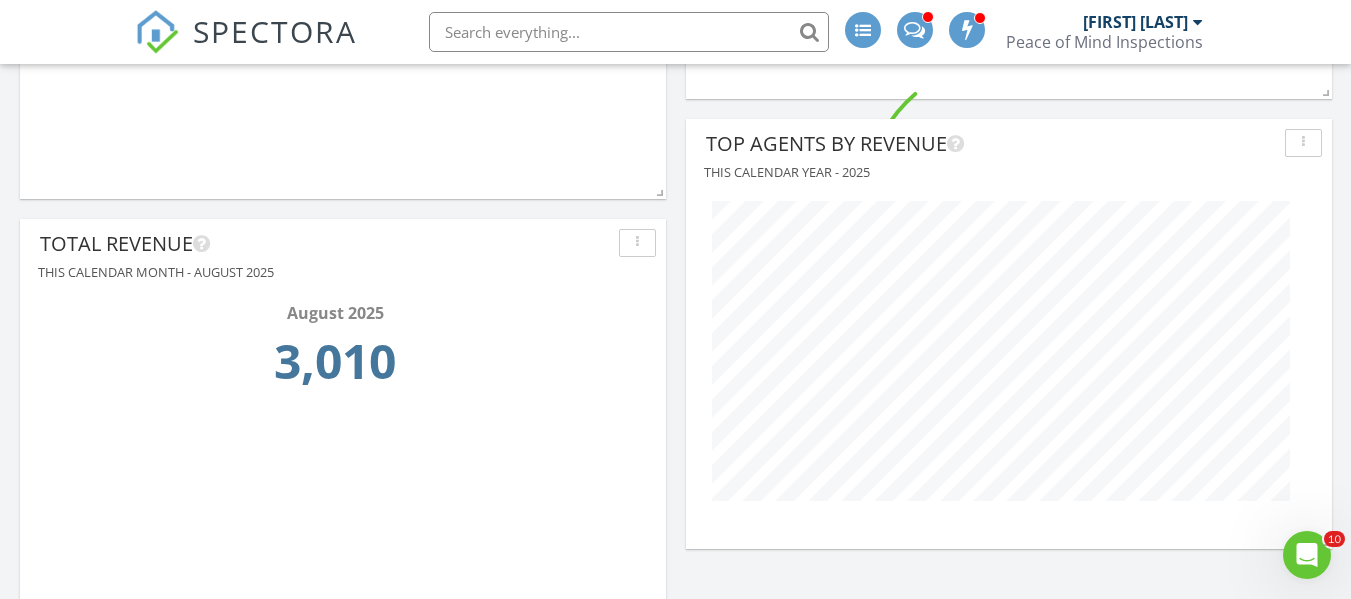 click on "SPECTORA" at bounding box center (275, 31) 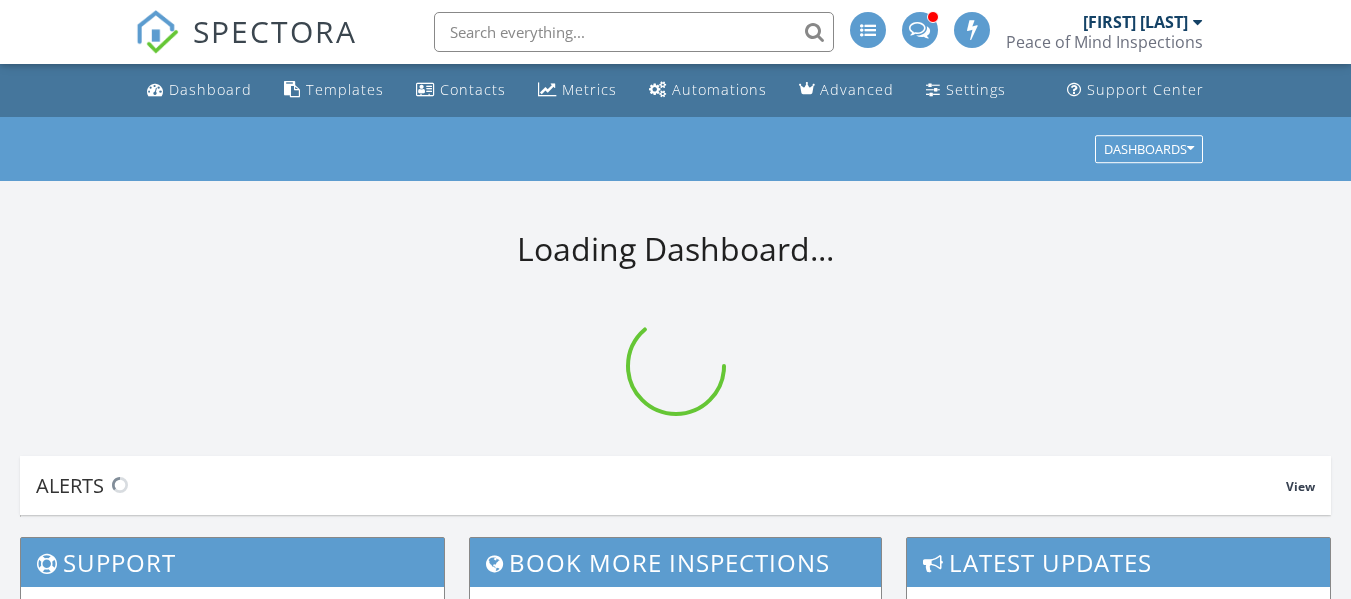 scroll, scrollTop: 0, scrollLeft: 0, axis: both 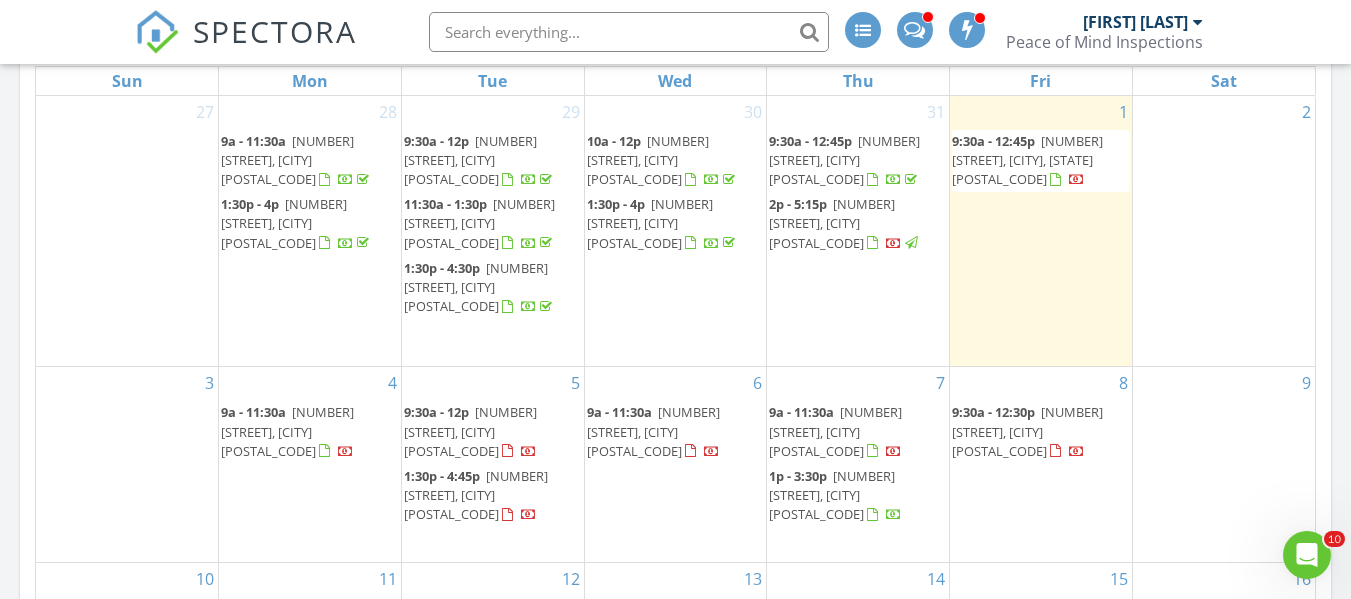 click on "[NUMBER] [STREET], [CITY] [POSTAL_CODE]" at bounding box center (287, 431) 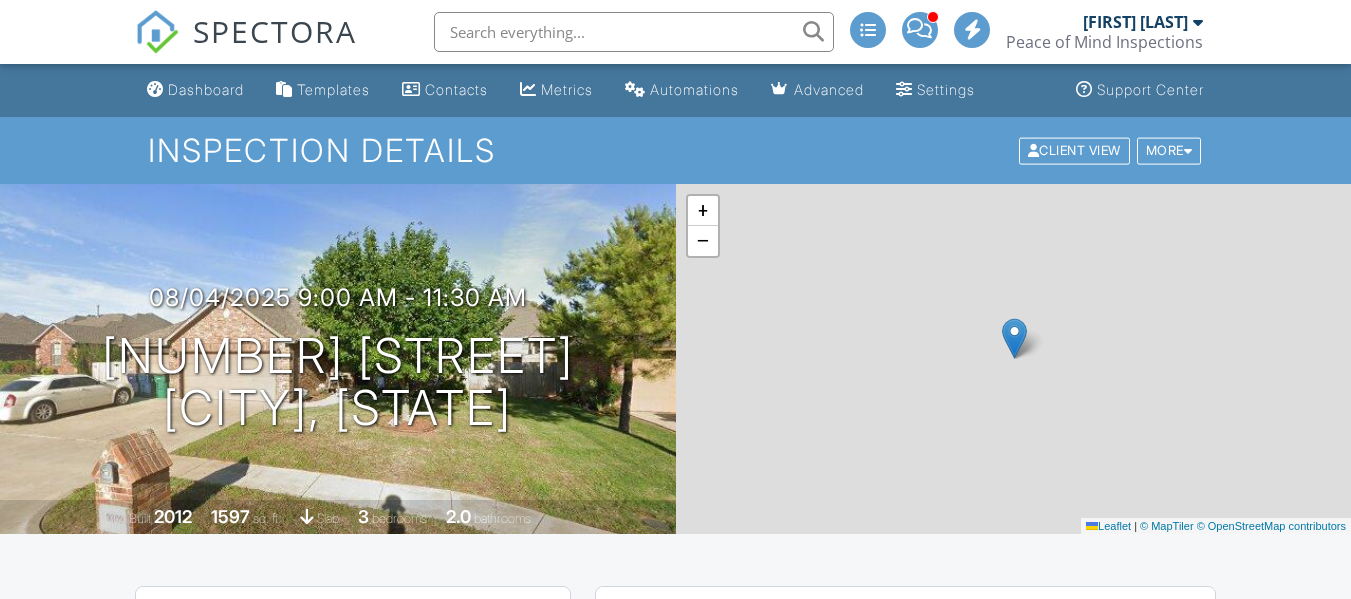 scroll, scrollTop: 0, scrollLeft: 0, axis: both 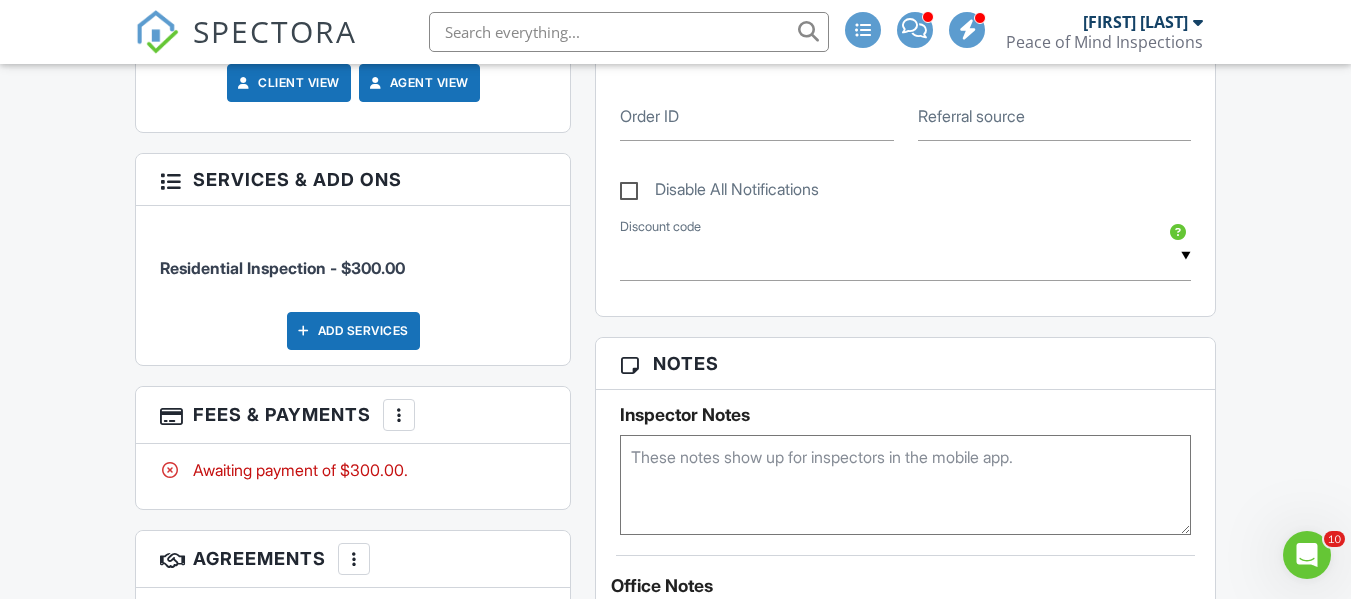 drag, startPoint x: 1359, startPoint y: 92, endPoint x: 1341, endPoint y: 264, distance: 172.9393 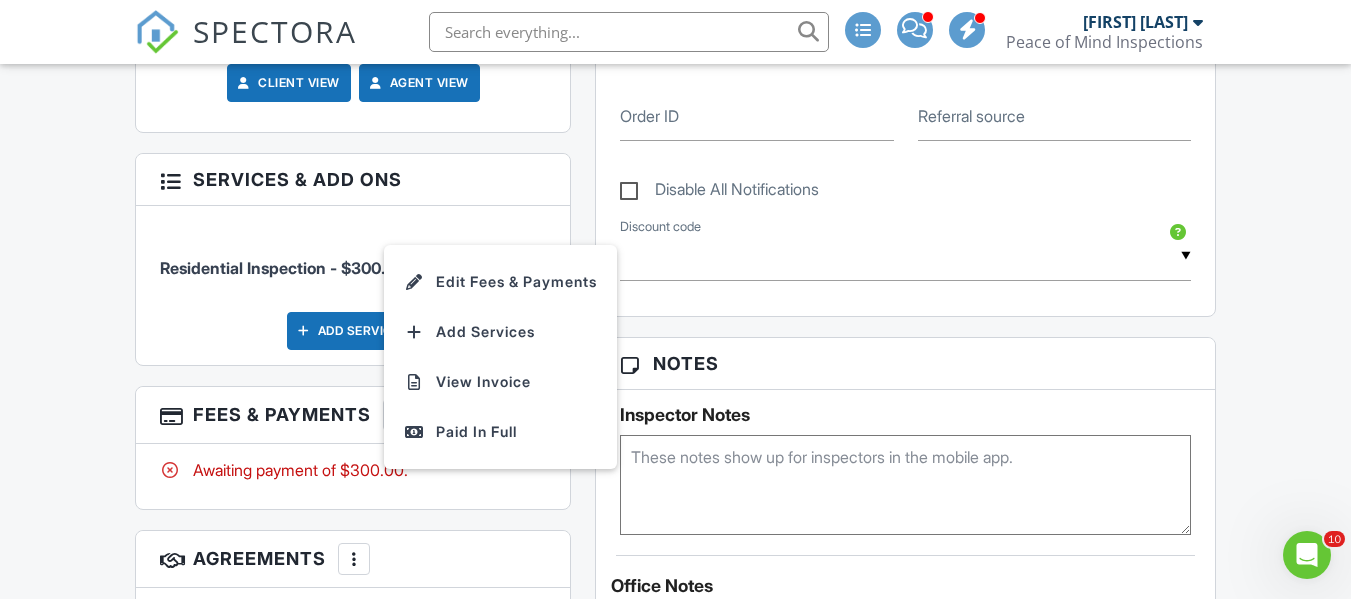 drag, startPoint x: 470, startPoint y: 509, endPoint x: 321, endPoint y: 320, distance: 240.66989 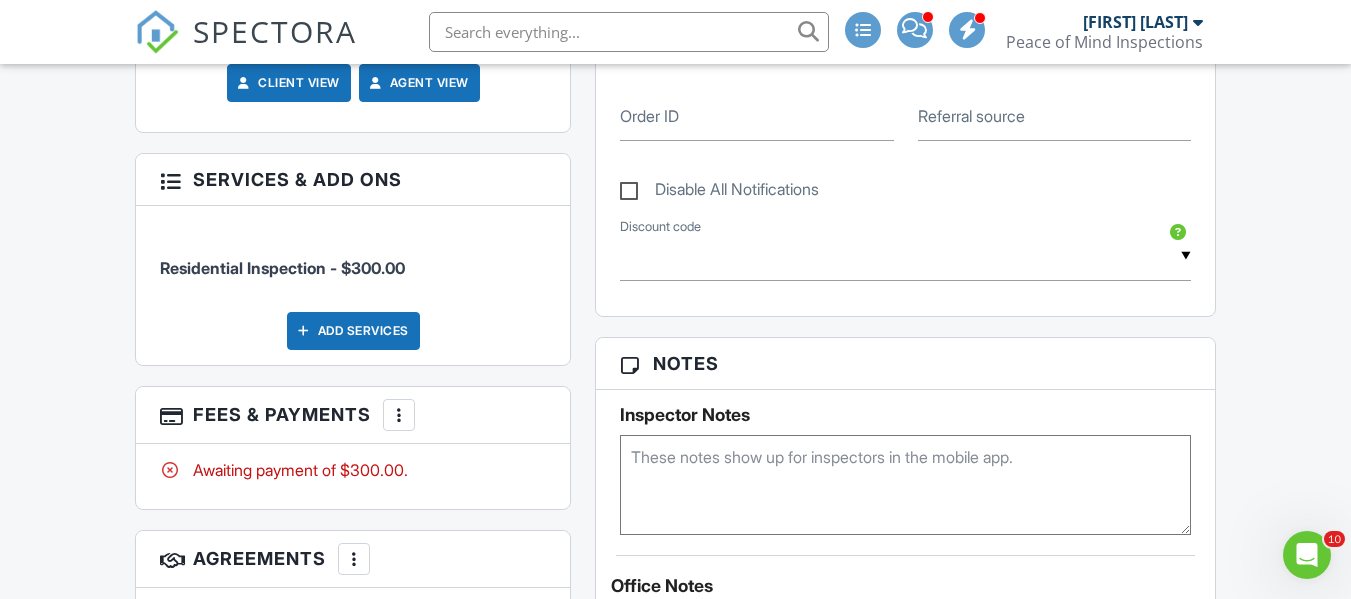 click on "Add Services" at bounding box center [353, 331] 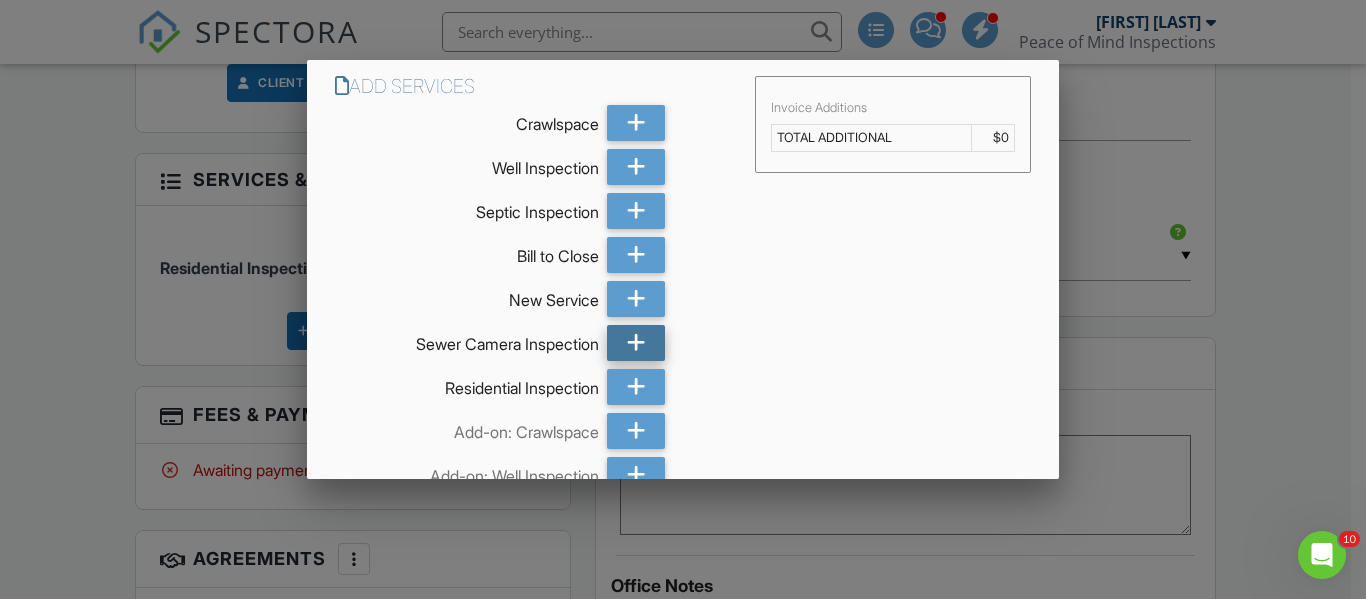 click at bounding box center (636, 343) 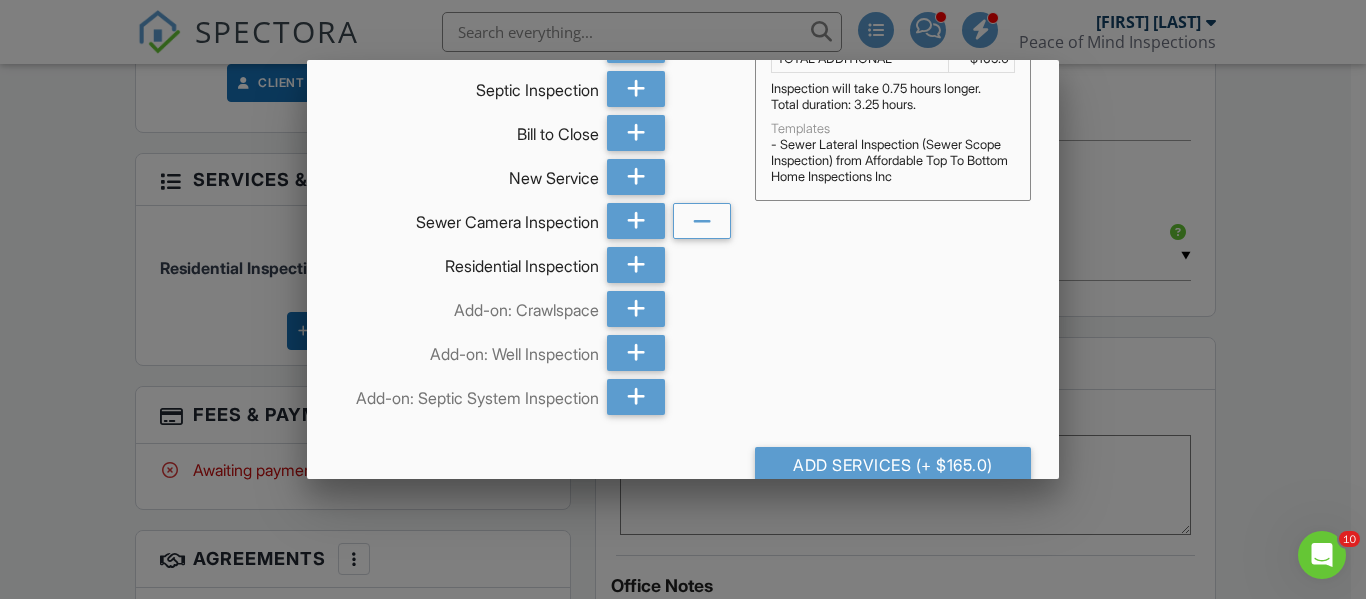 scroll, scrollTop: 157, scrollLeft: 0, axis: vertical 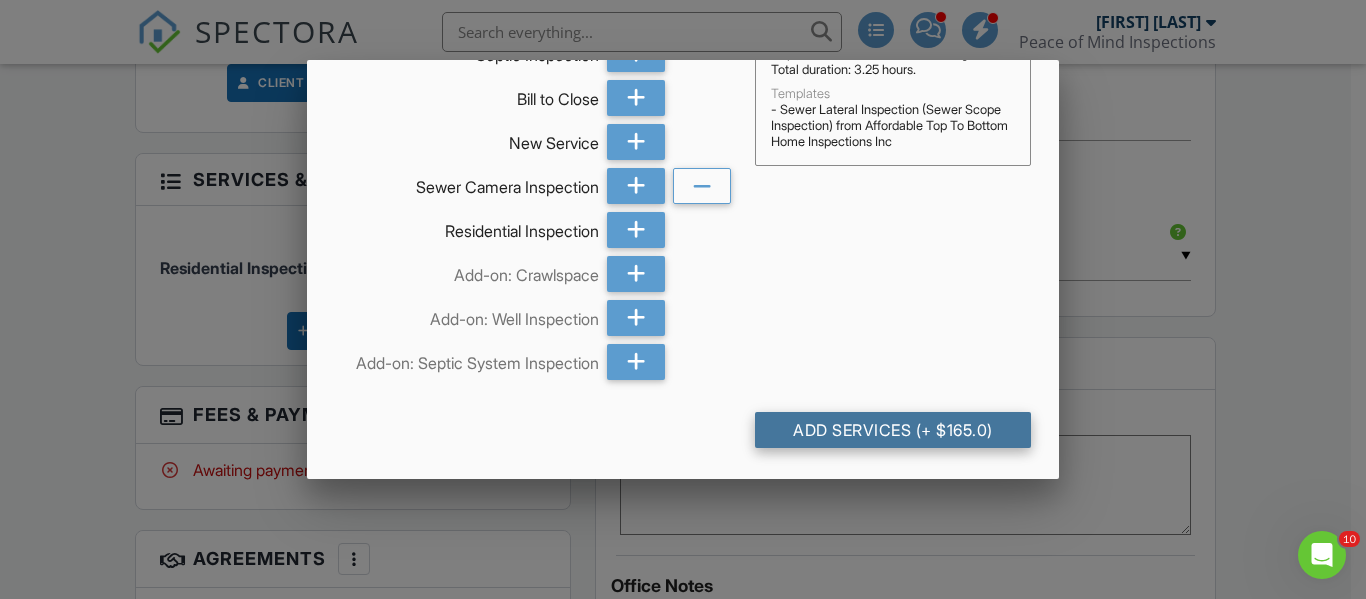 click on "Add Services
(+ $165.0)" at bounding box center [893, 430] 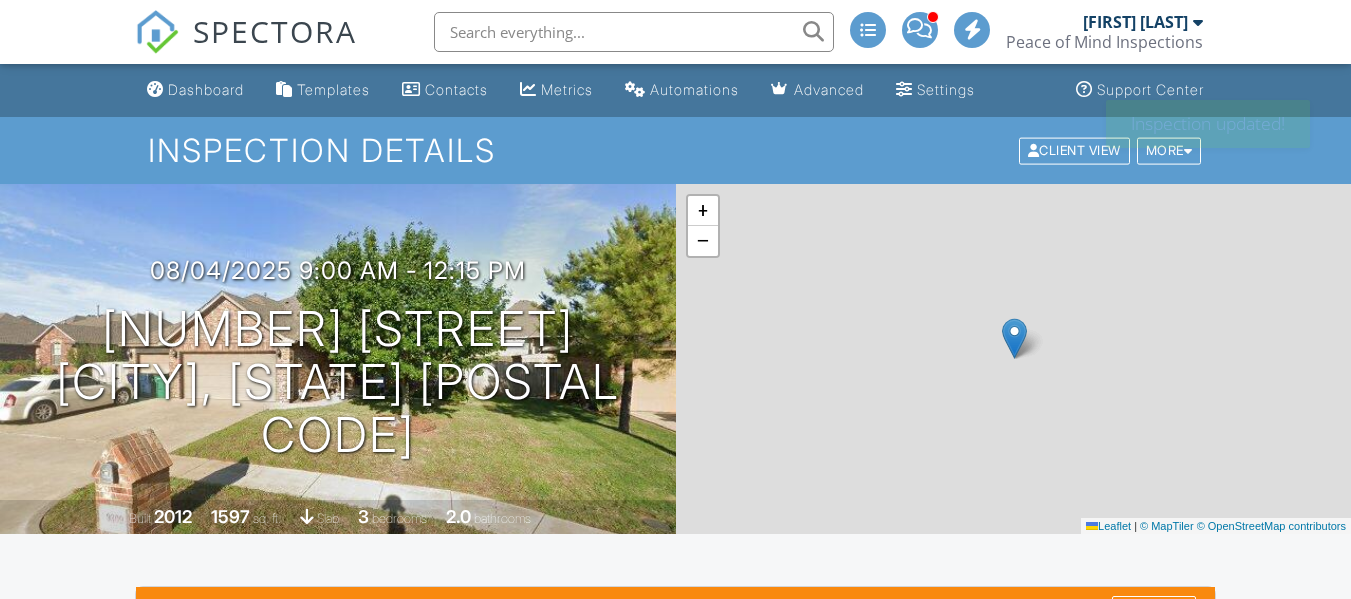 scroll, scrollTop: 0, scrollLeft: 0, axis: both 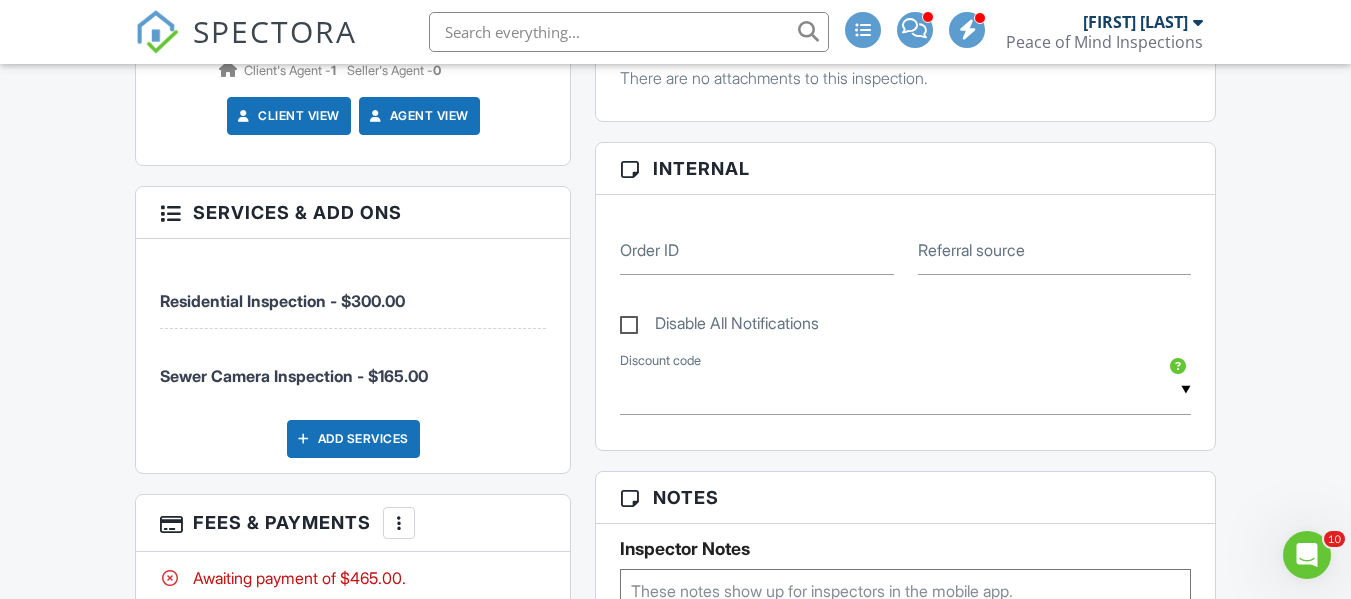 click at bounding box center (399, 523) 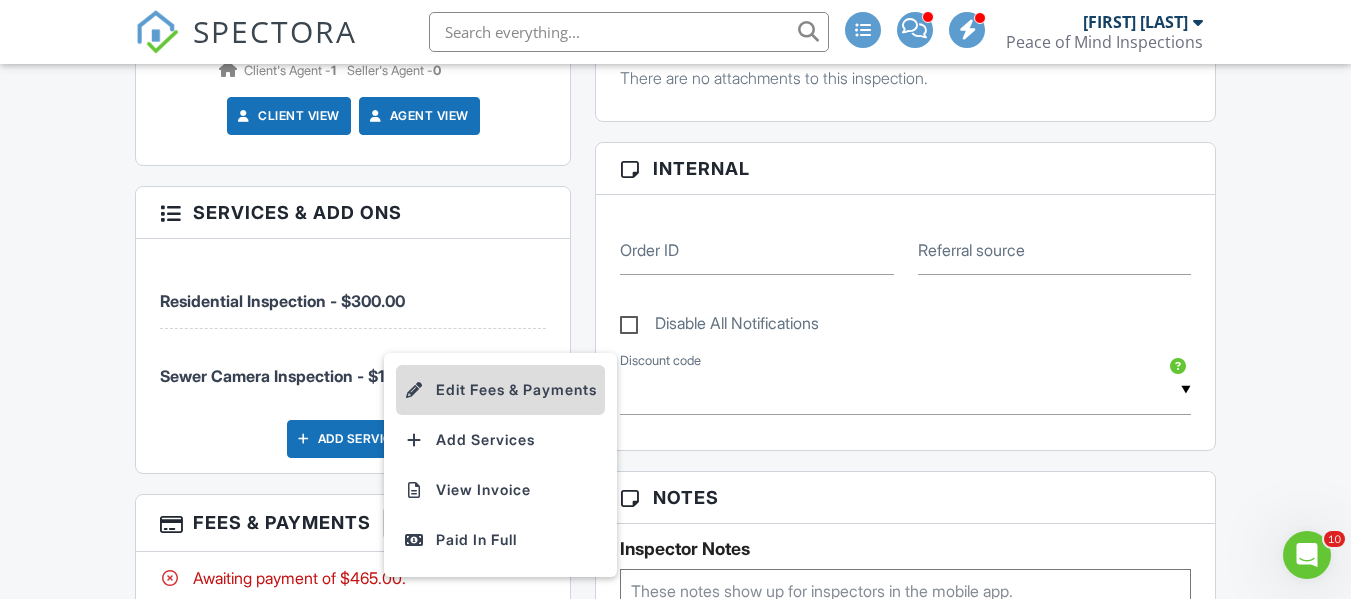 click on "Edit Fees & Payments" at bounding box center (500, 390) 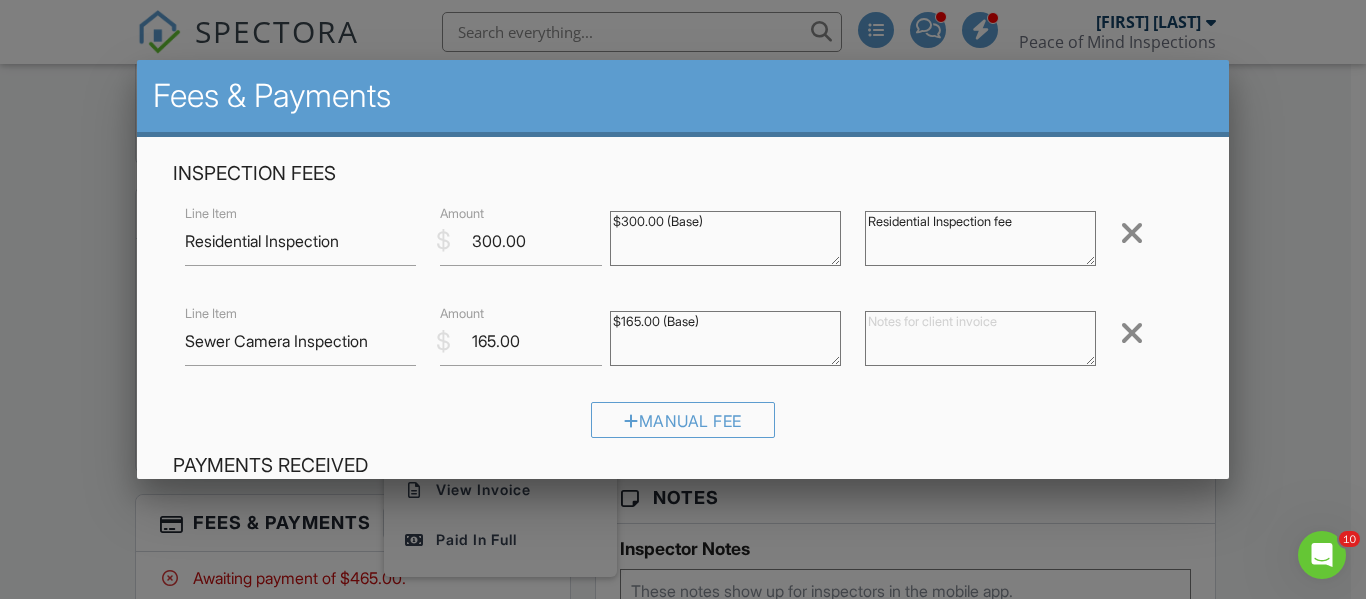 click at bounding box center (980, 338) 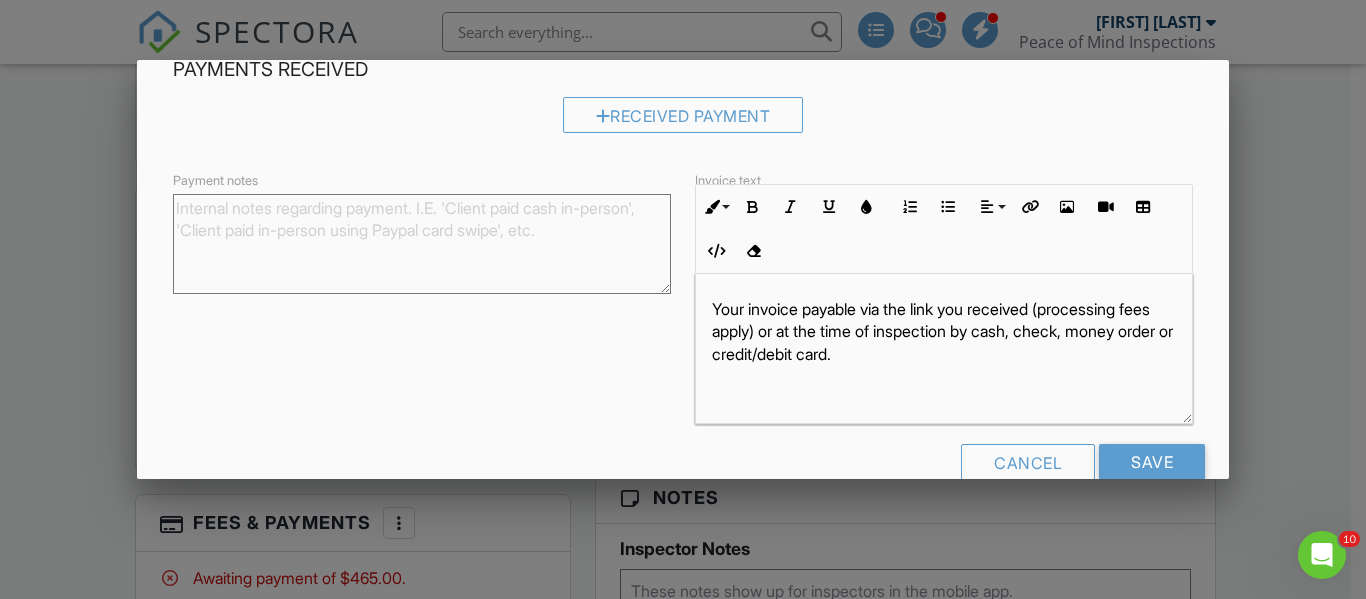 scroll, scrollTop: 436, scrollLeft: 0, axis: vertical 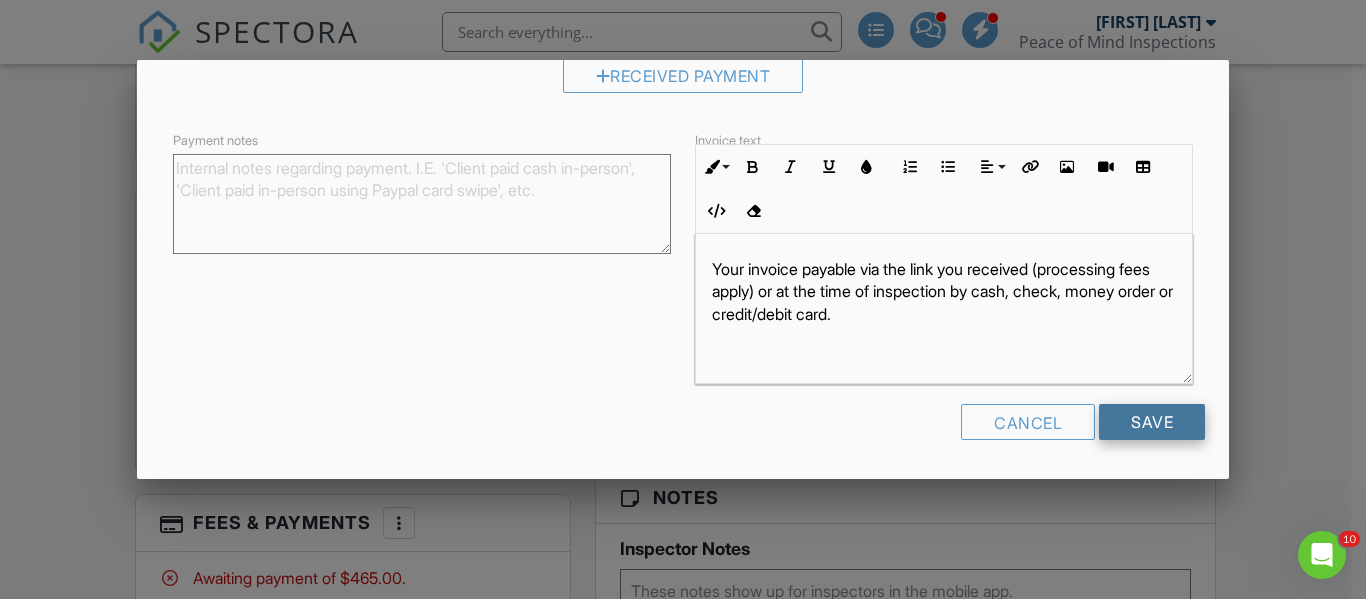 type on "Serwer Camera Inspection Fee" 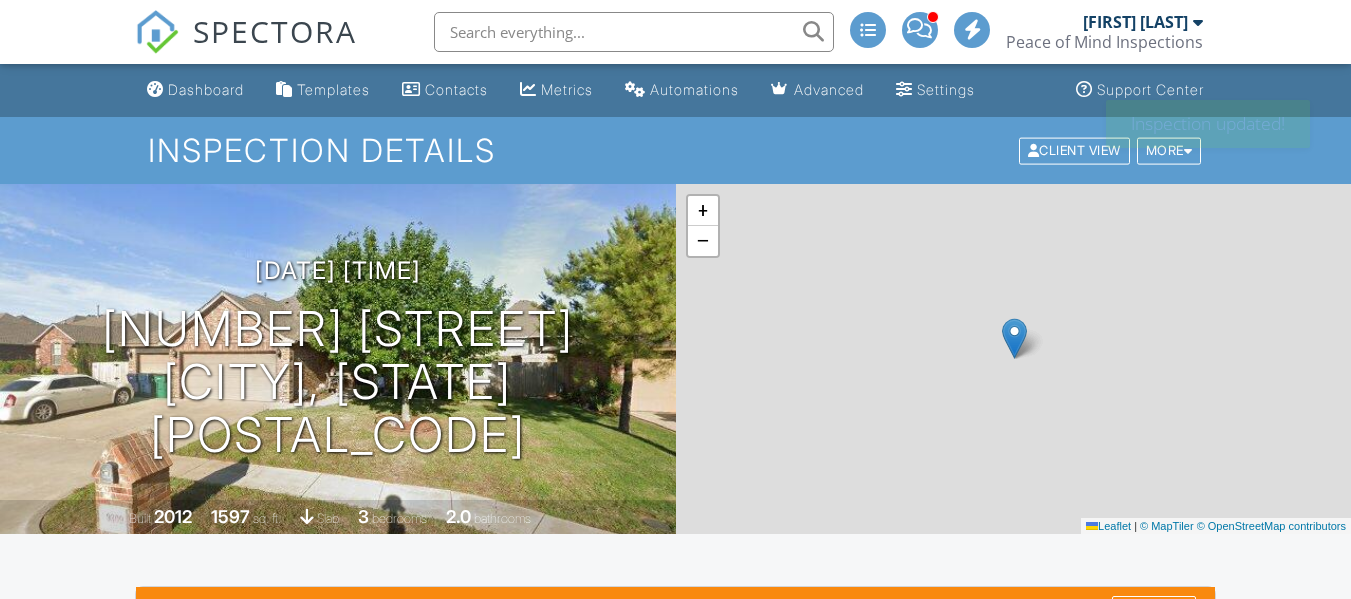 scroll, scrollTop: 0, scrollLeft: 0, axis: both 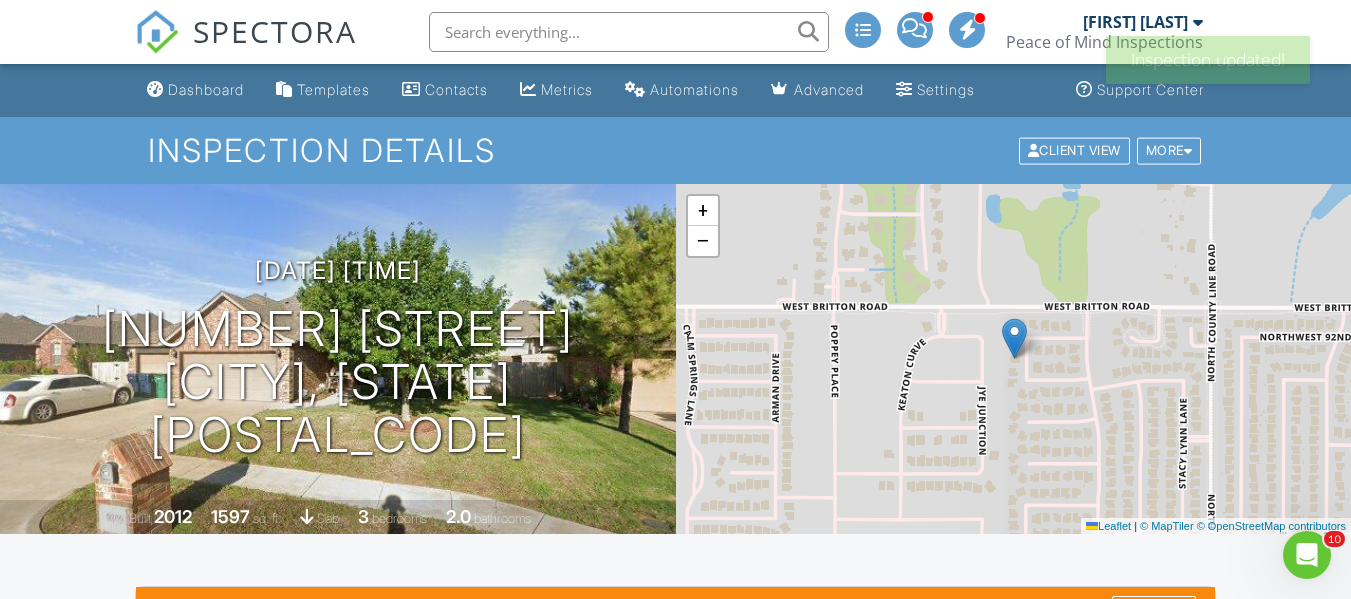 click on "SPECTORA" at bounding box center [275, 31] 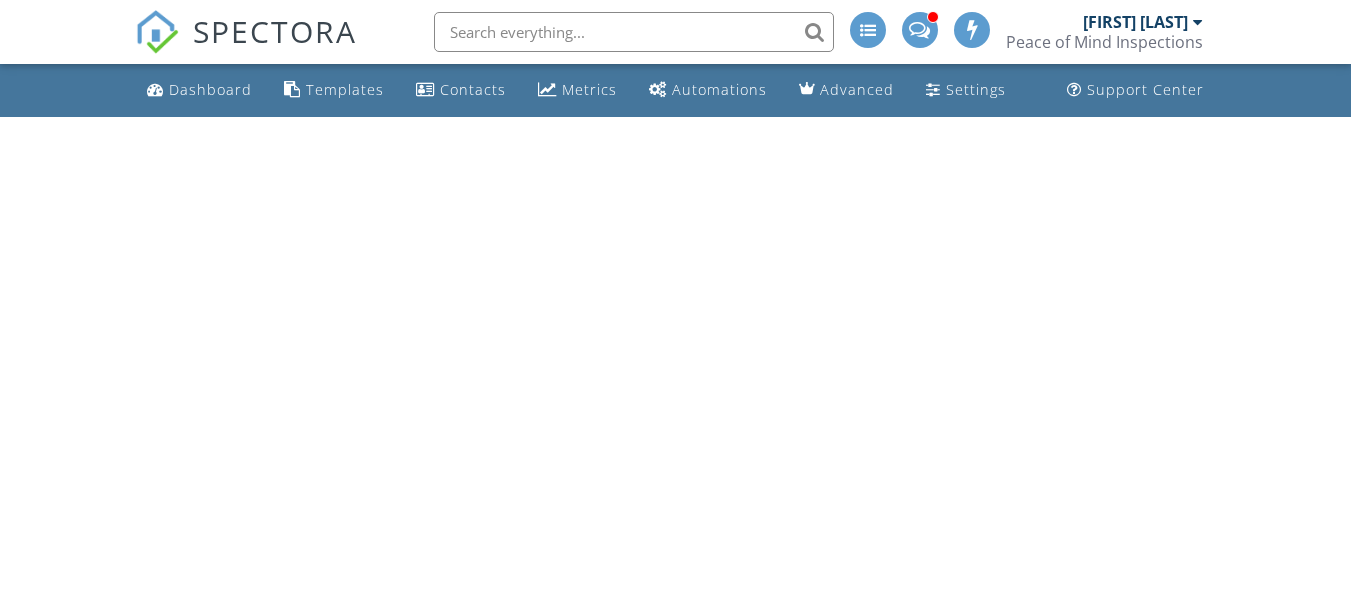 scroll, scrollTop: 0, scrollLeft: 0, axis: both 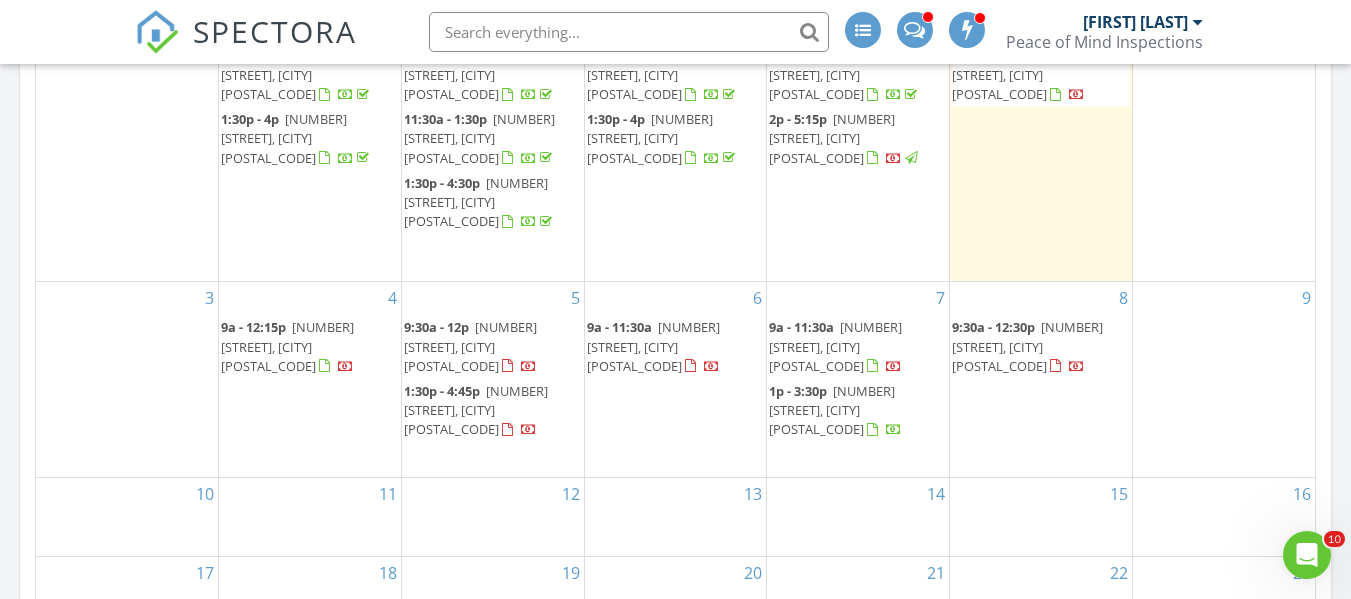 click on "9a - 12:15p" at bounding box center (253, 327) 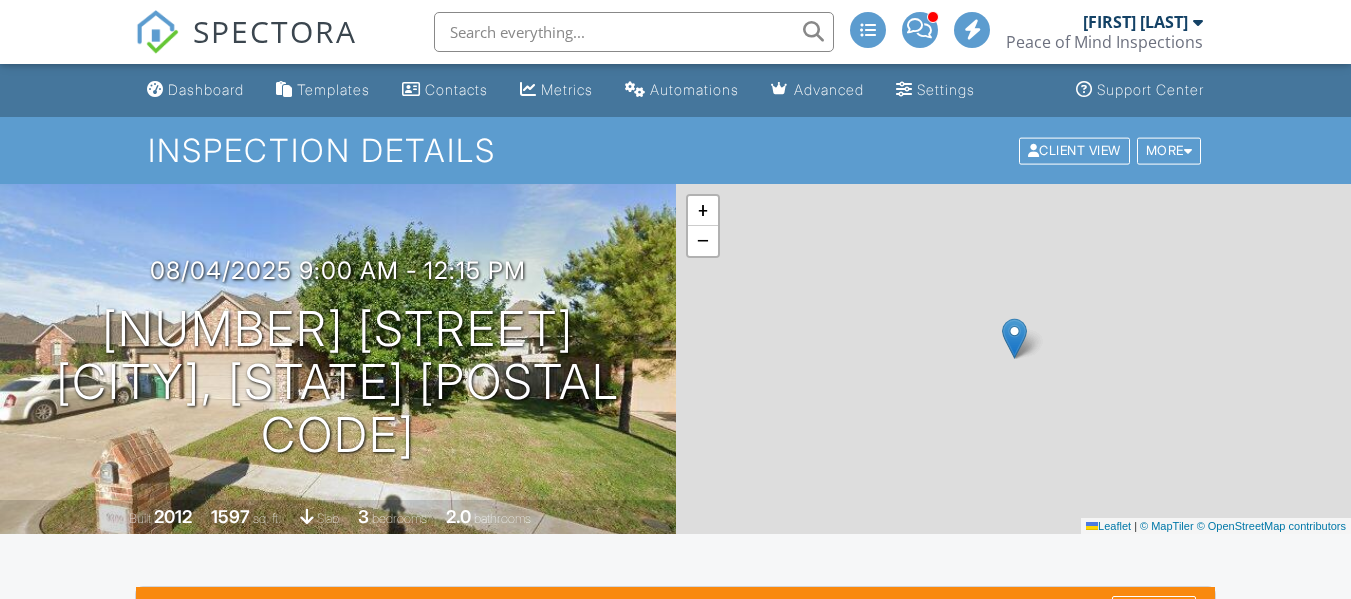 scroll, scrollTop: 0, scrollLeft: 0, axis: both 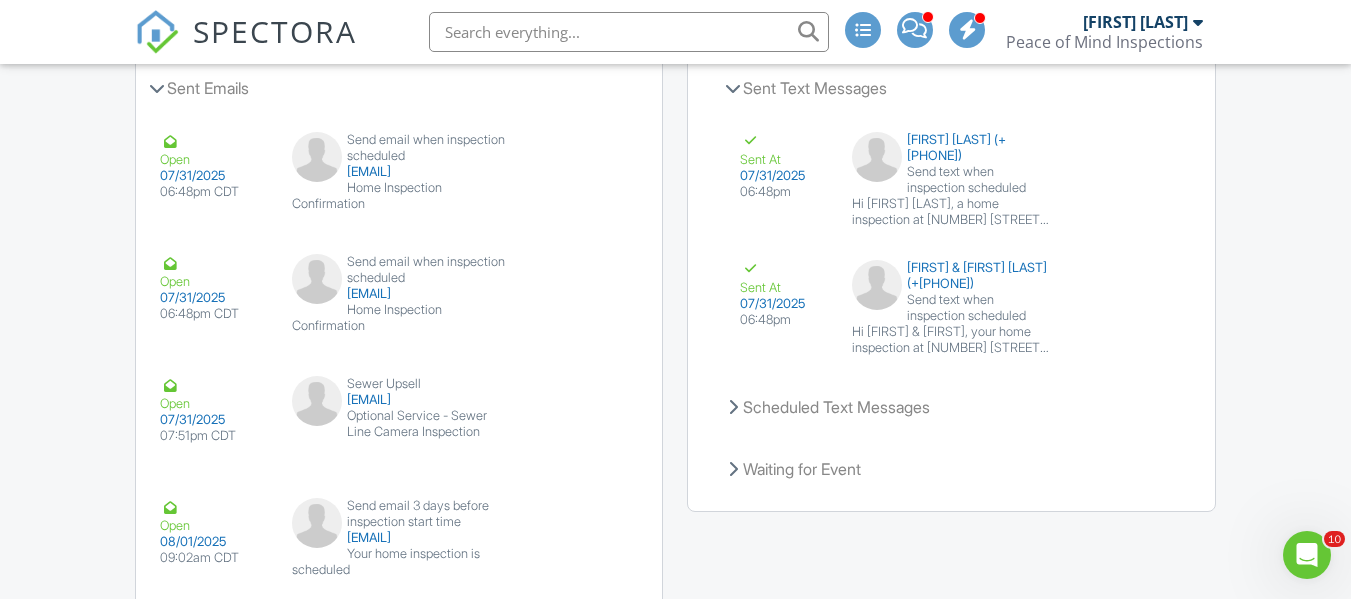 drag, startPoint x: 0, startPoint y: 0, endPoint x: 1343, endPoint y: 502, distance: 1433.7549 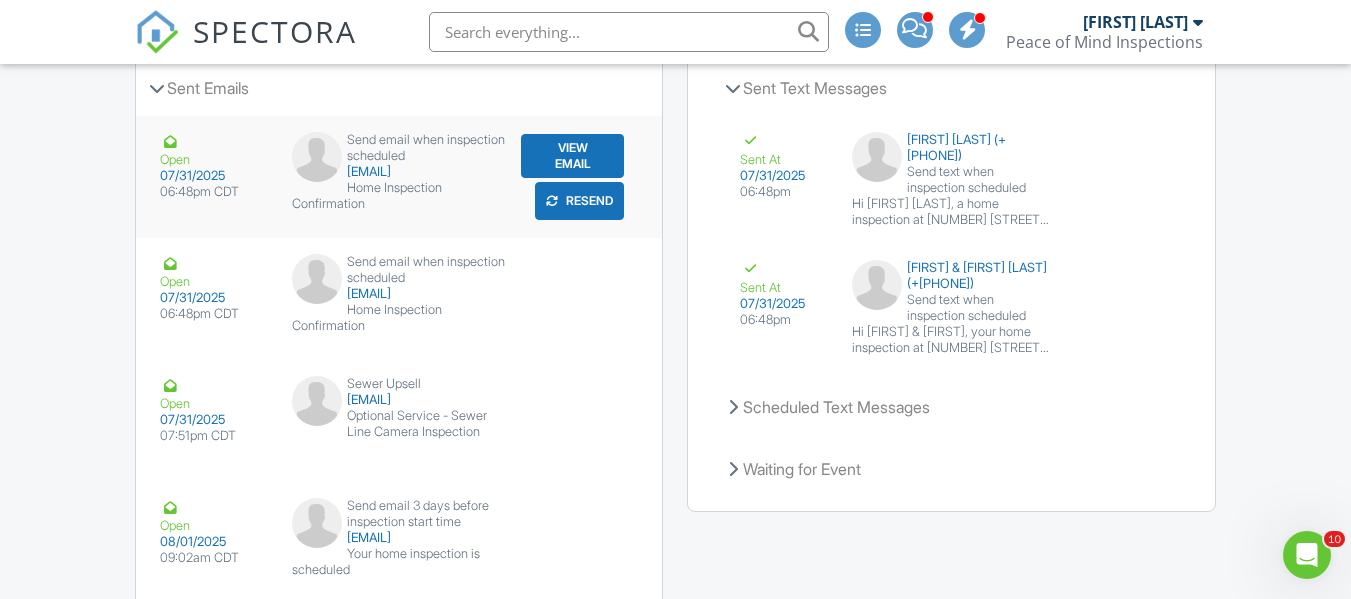 click at bounding box center (552, 201) 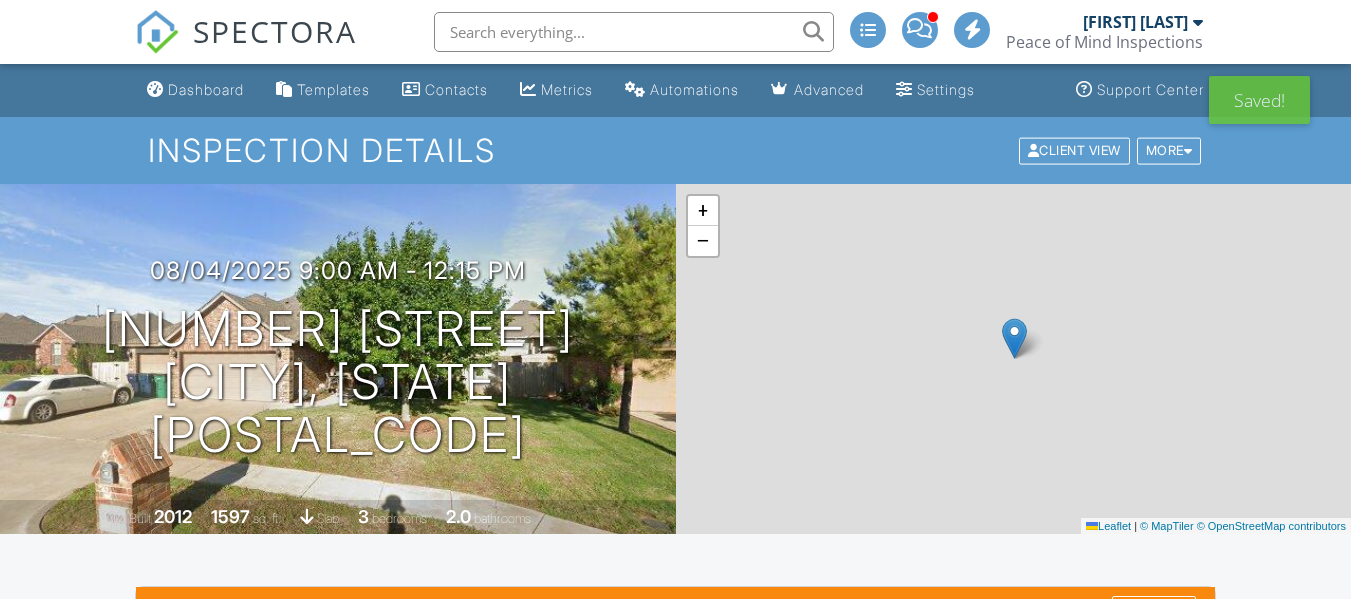 scroll, scrollTop: 0, scrollLeft: 0, axis: both 